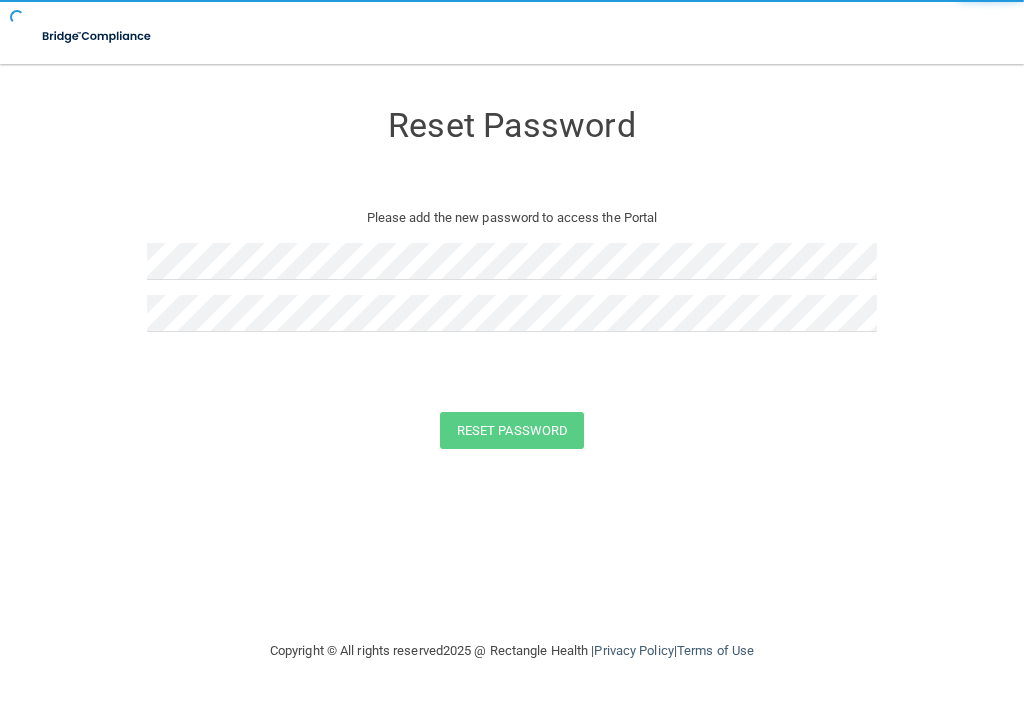 scroll, scrollTop: 0, scrollLeft: 0, axis: both 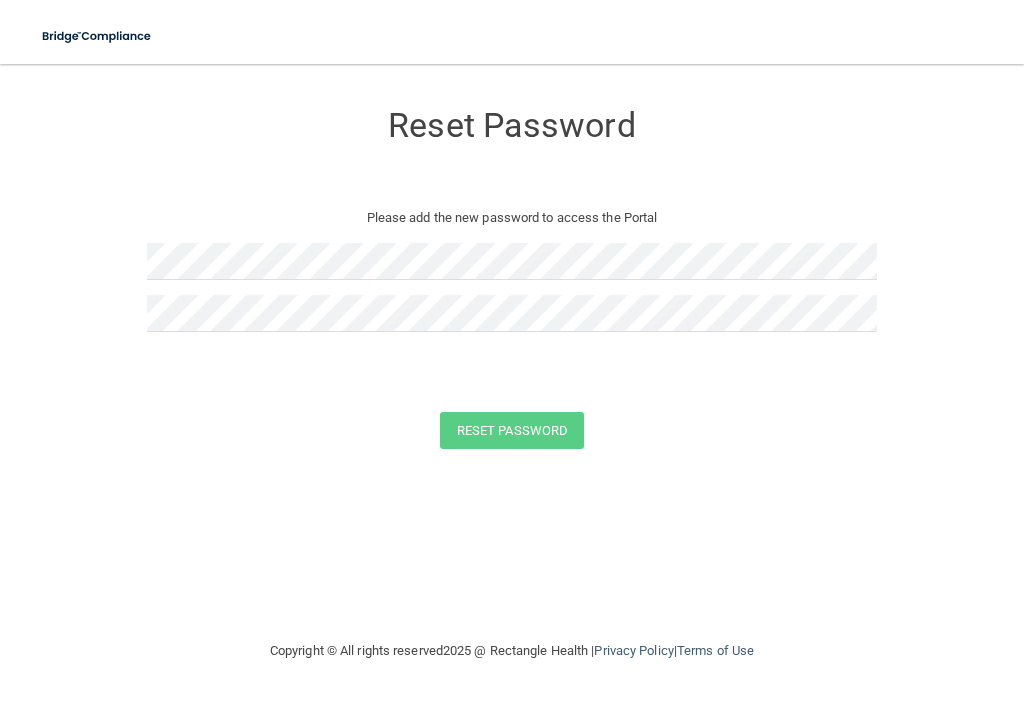 click at bounding box center [97, 36] 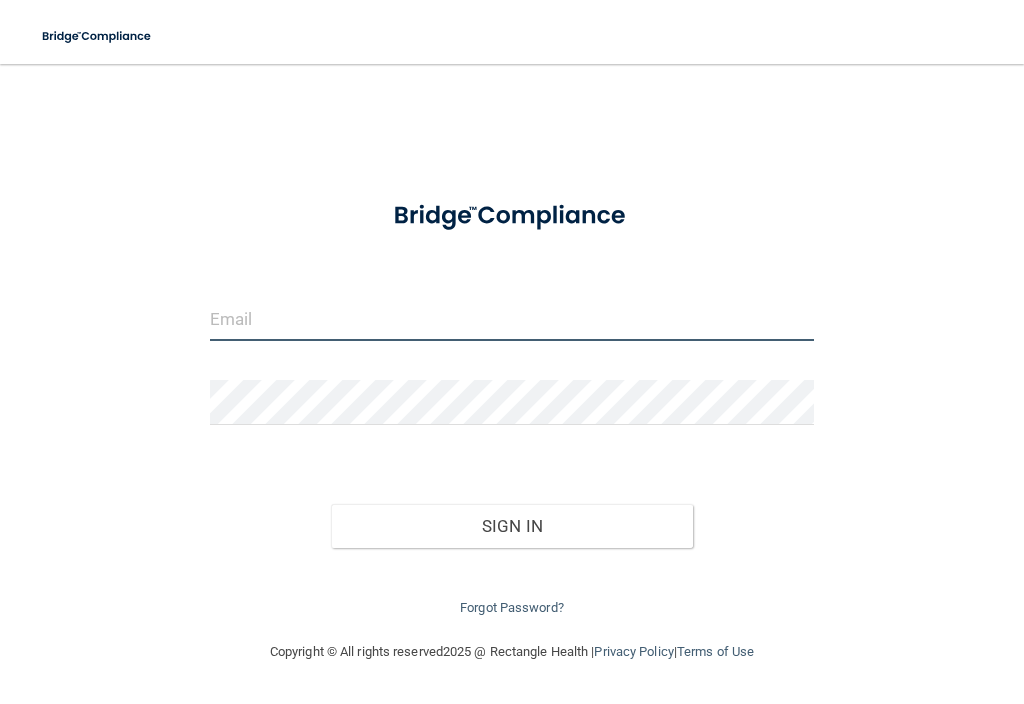 click at bounding box center [512, 318] 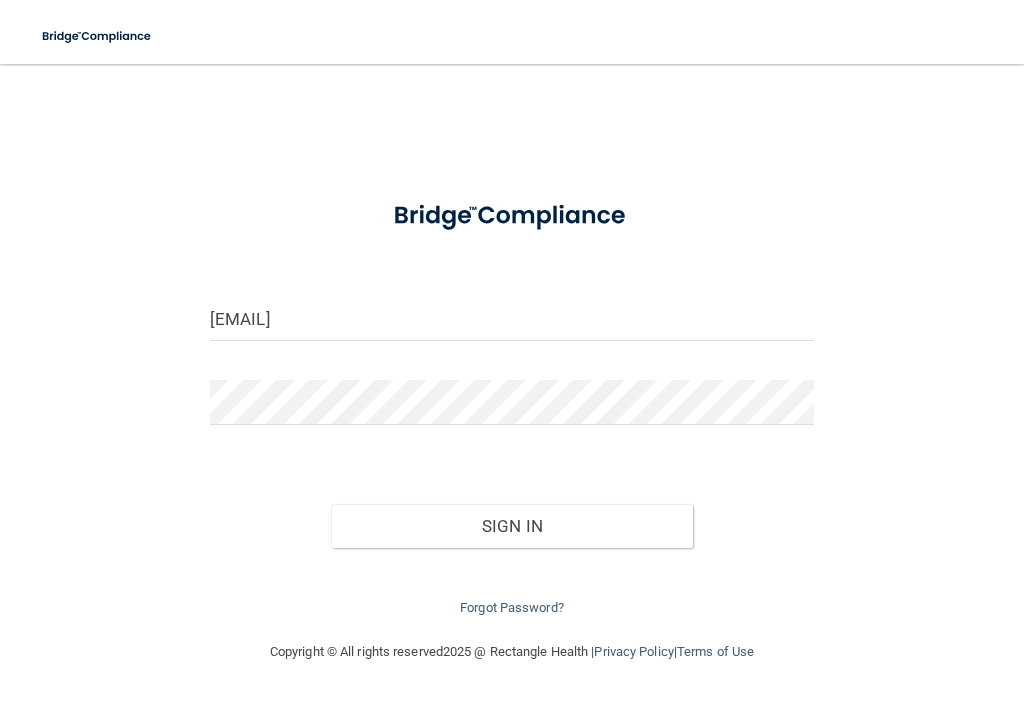 click on "Sign In" at bounding box center [512, 526] 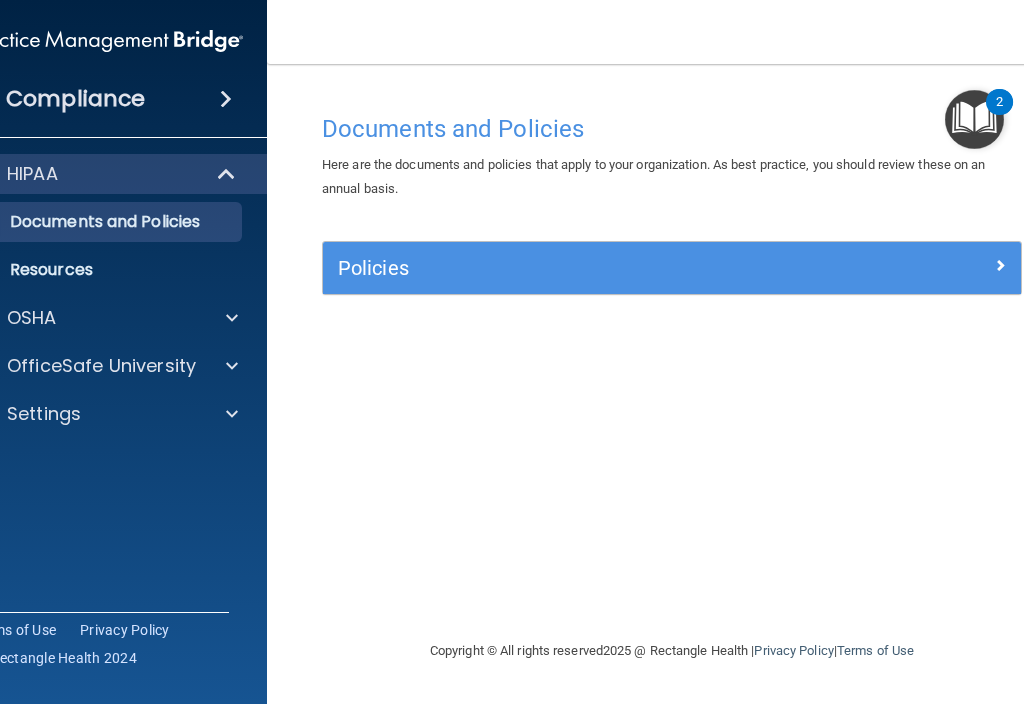 click at bounding box center [232, 318] 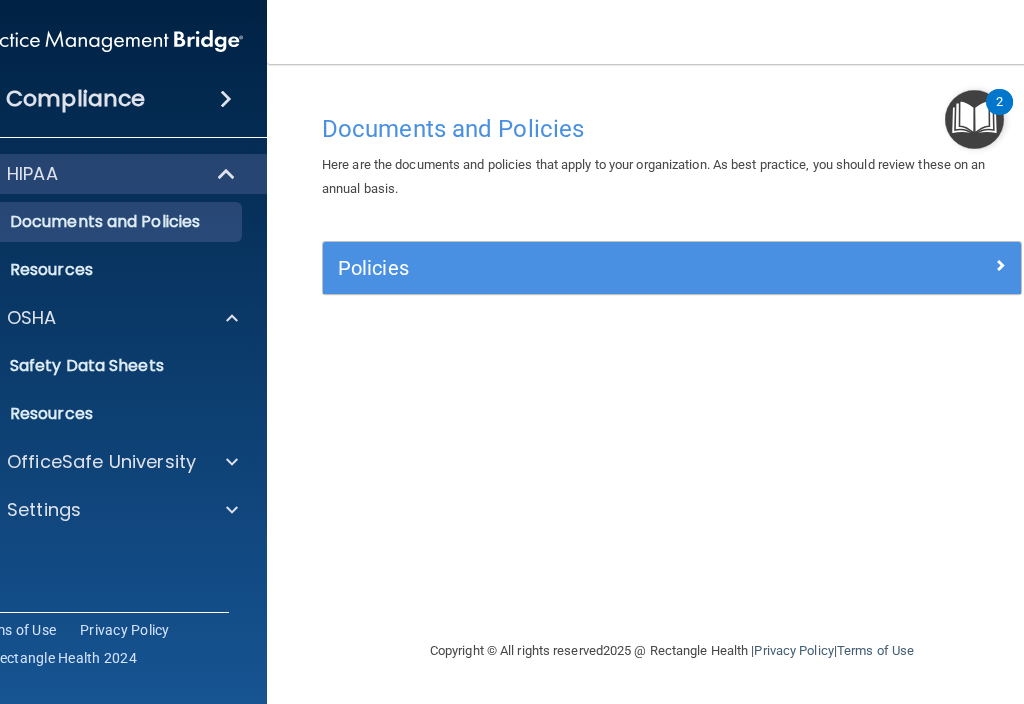 click at bounding box center (232, 462) 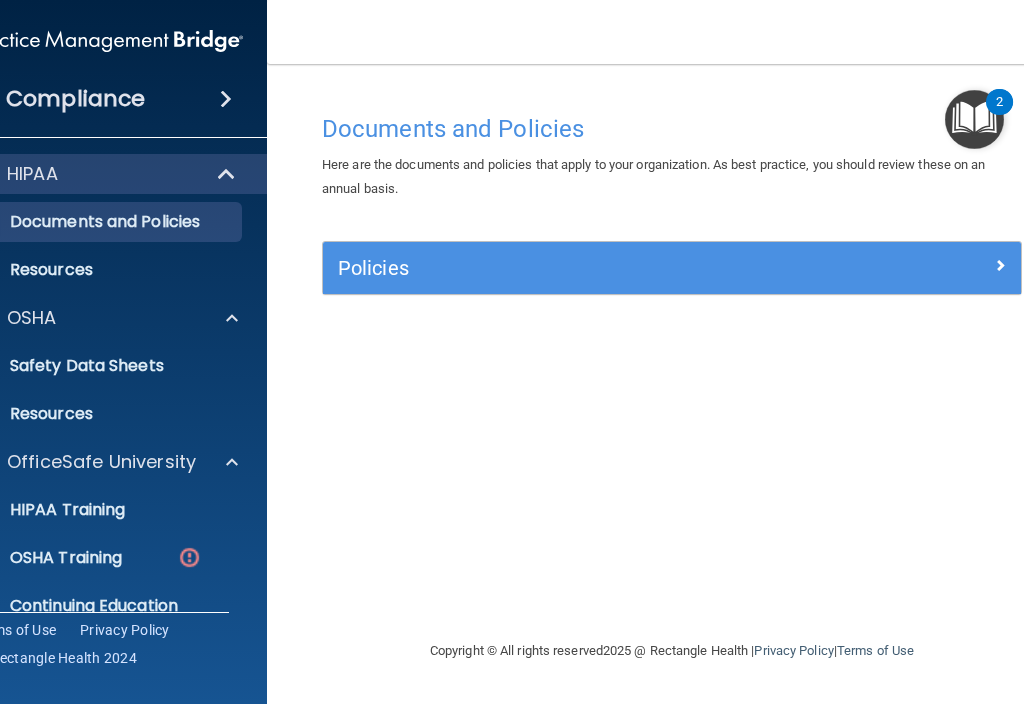 click at bounding box center [189, 557] 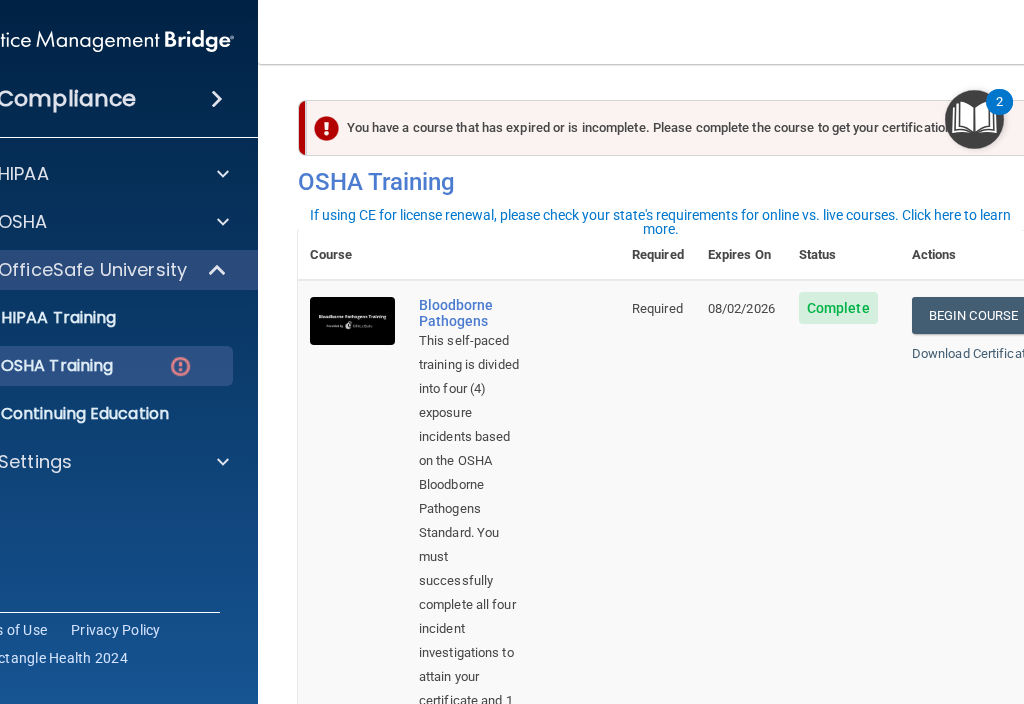 click on "Toggle navigation                                                                                                     Justina Lazo   justinalazo@gmail.com                            Manage My Enterprise              Smiles on the bay     Manage My Location" at bounding box center [672, 32] 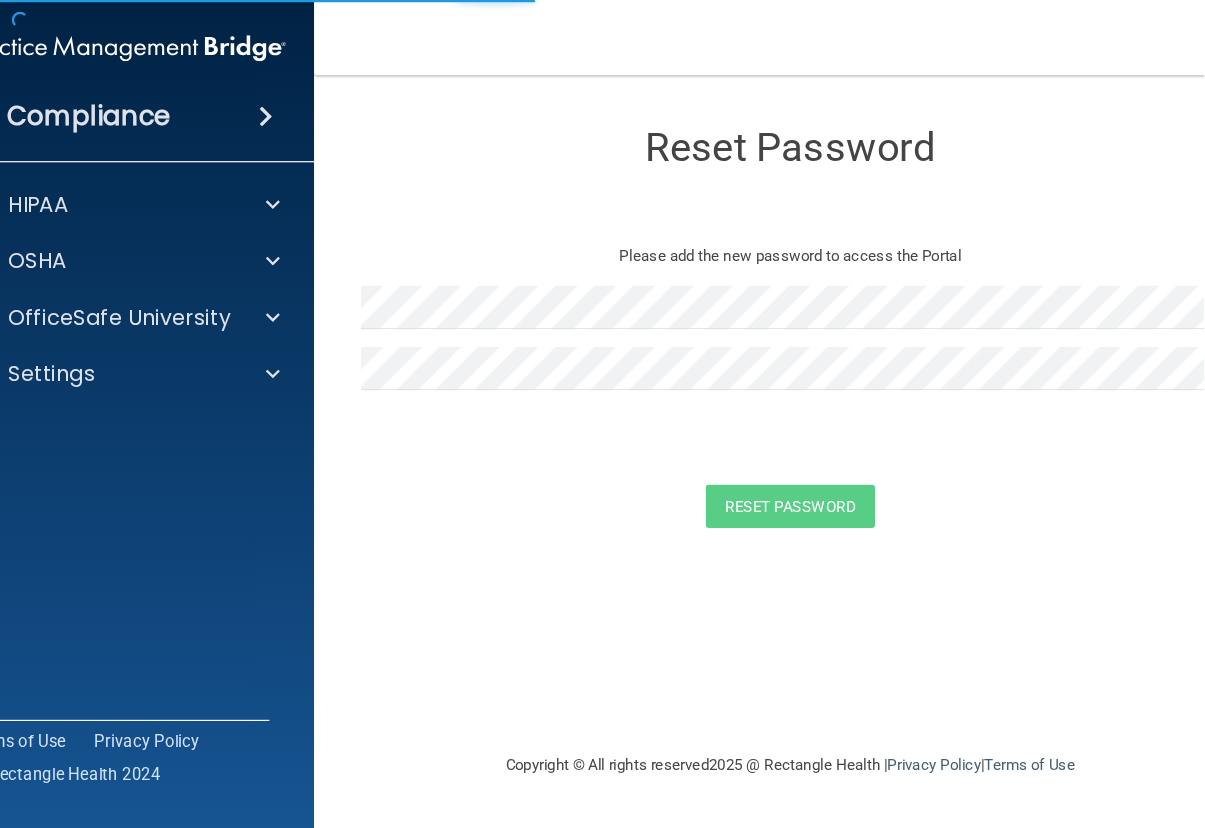 scroll, scrollTop: 0, scrollLeft: 0, axis: both 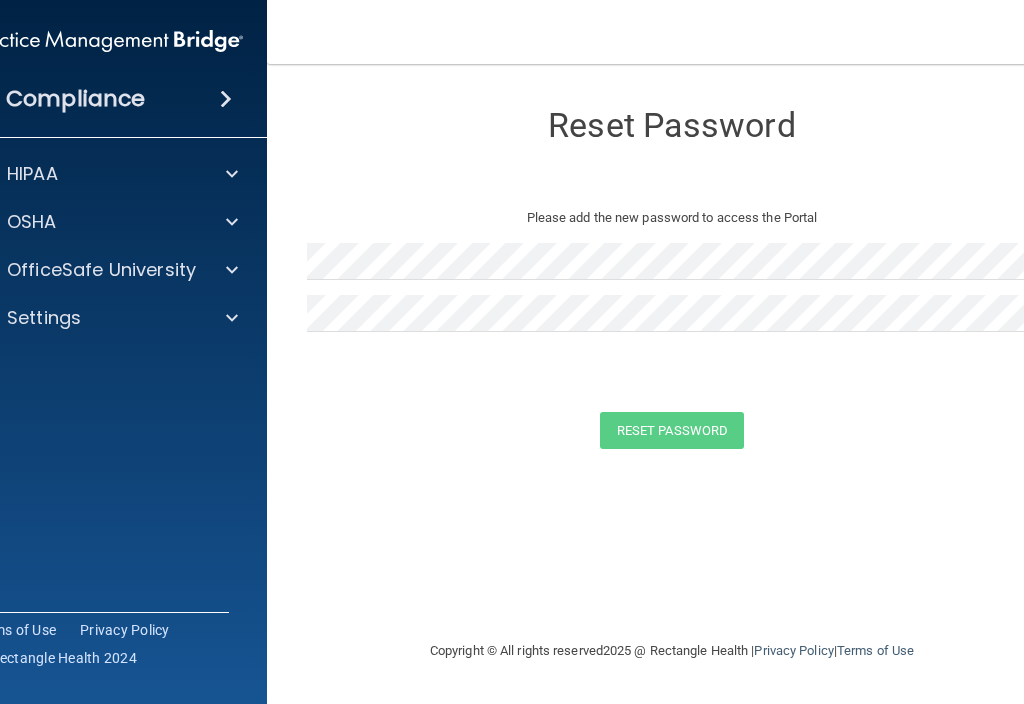 click on "Settings" at bounding box center (107, 318) 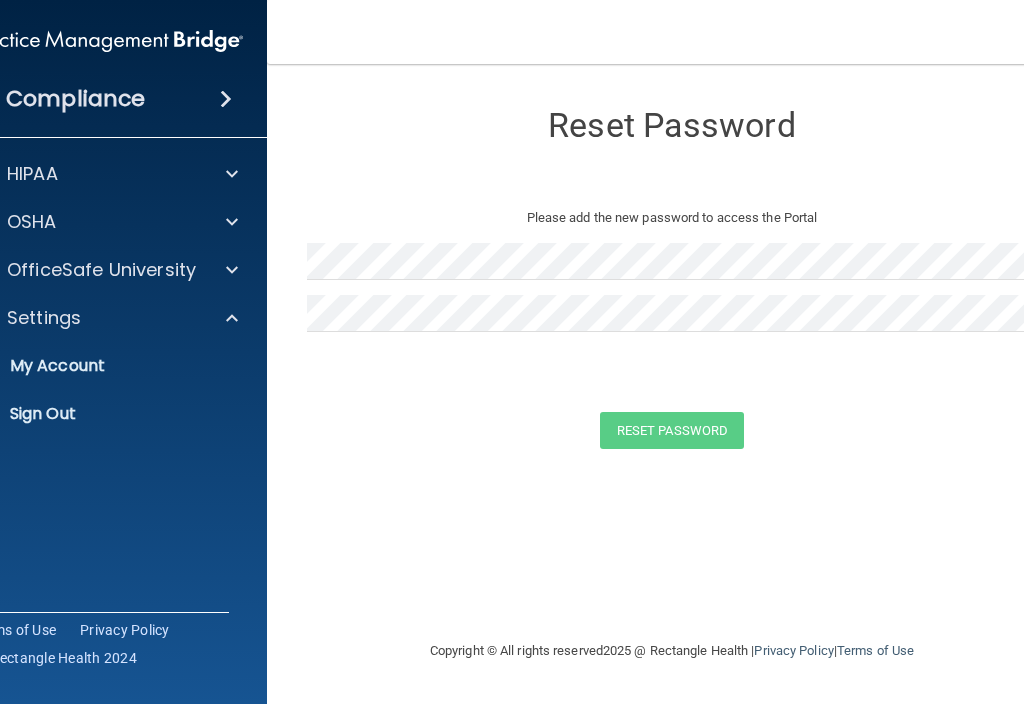 click at bounding box center (229, 318) 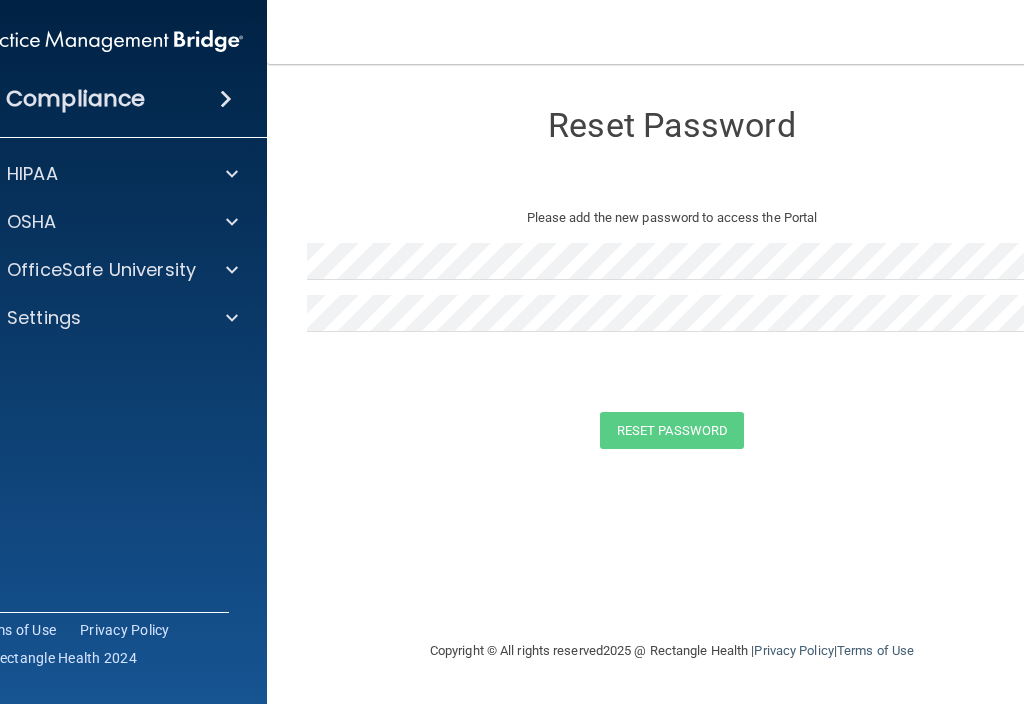 click on "Please add the new password to access the Portal" at bounding box center [672, 218] 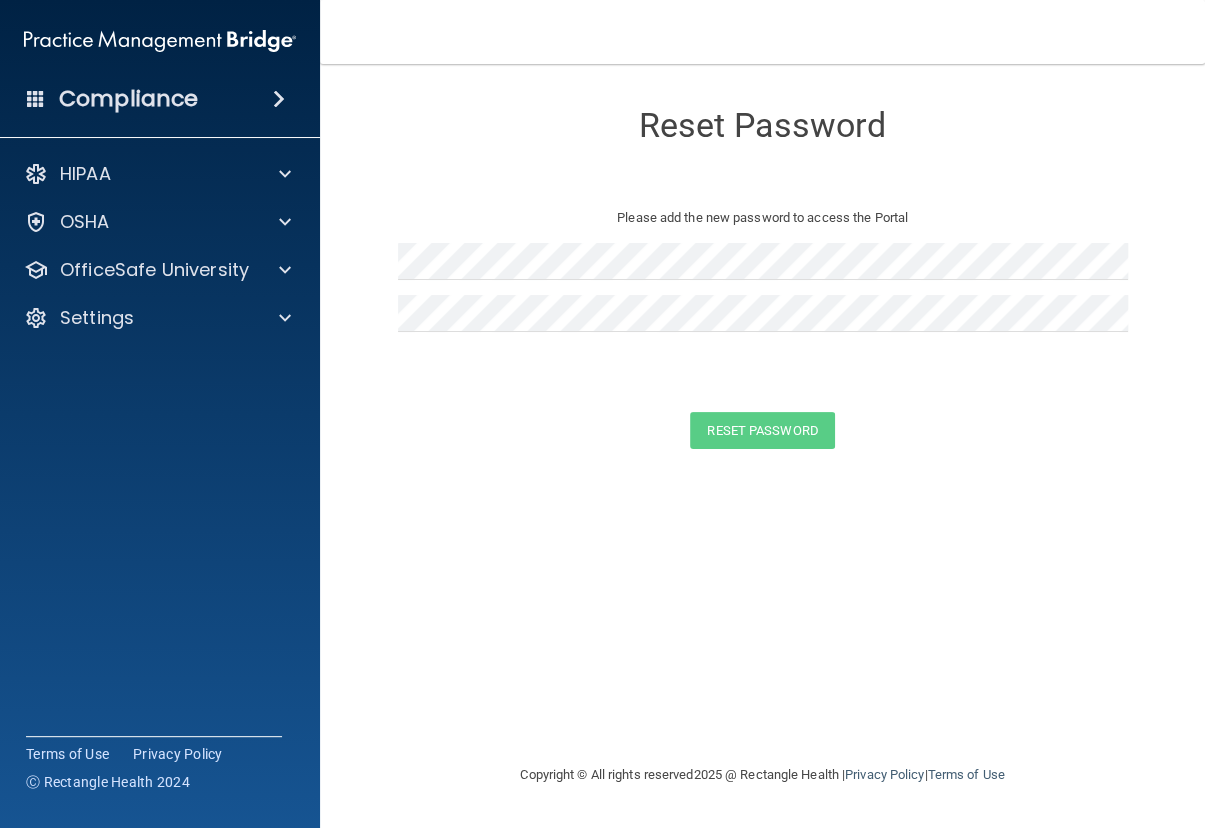 click at bounding box center (160, 41) 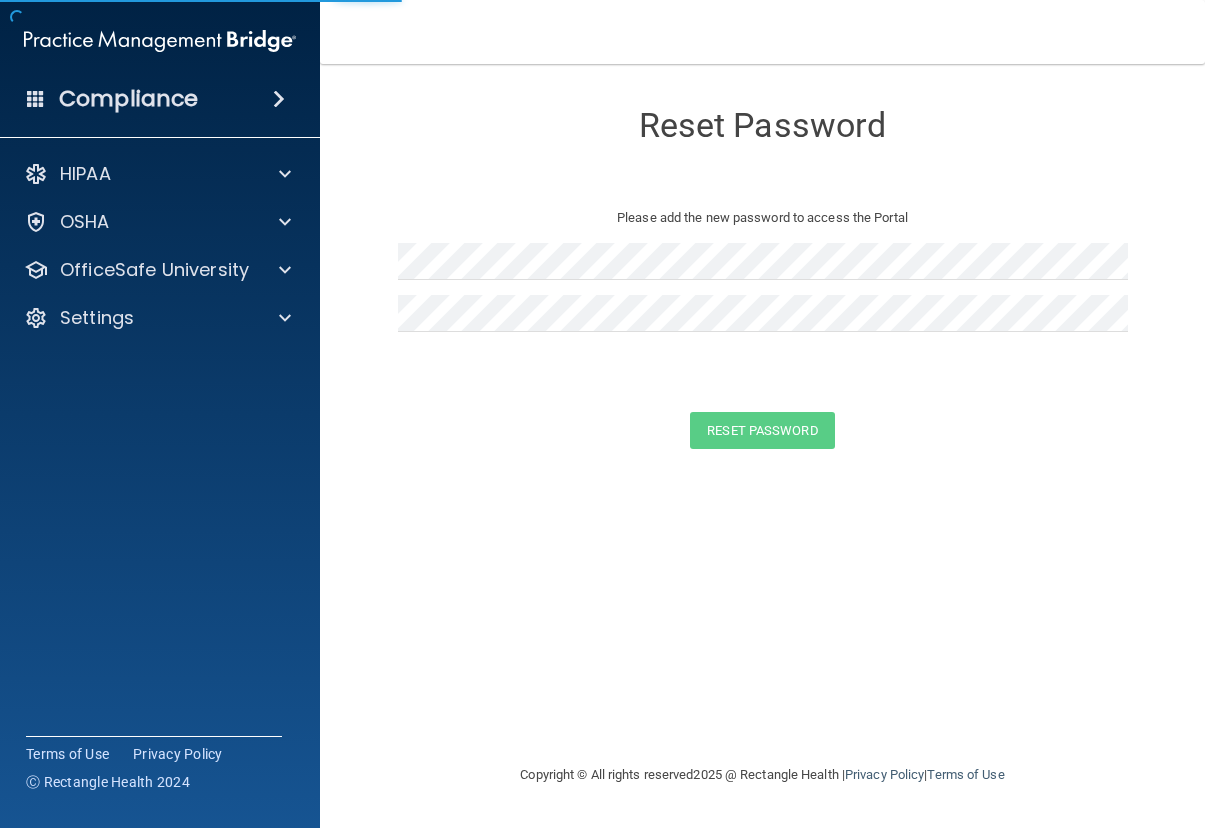 scroll, scrollTop: 0, scrollLeft: 0, axis: both 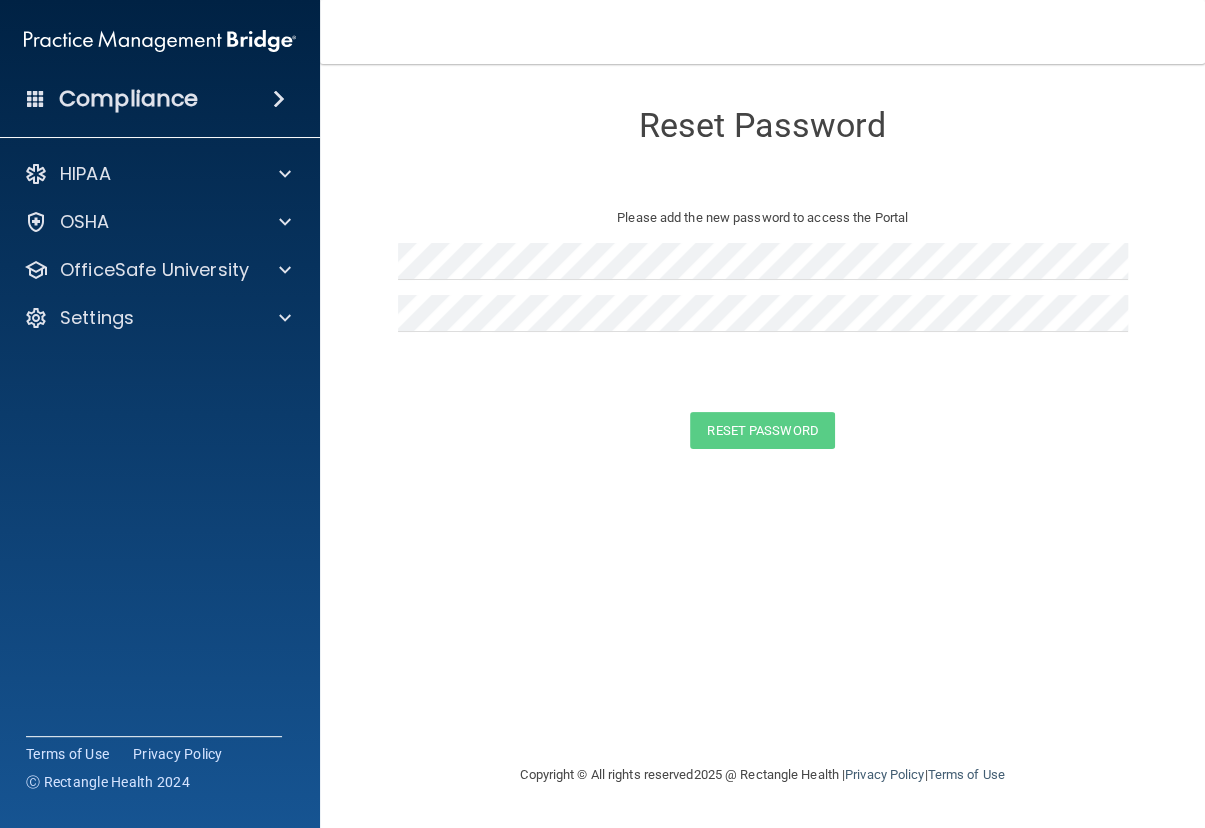 click on "Compliance" at bounding box center (128, 99) 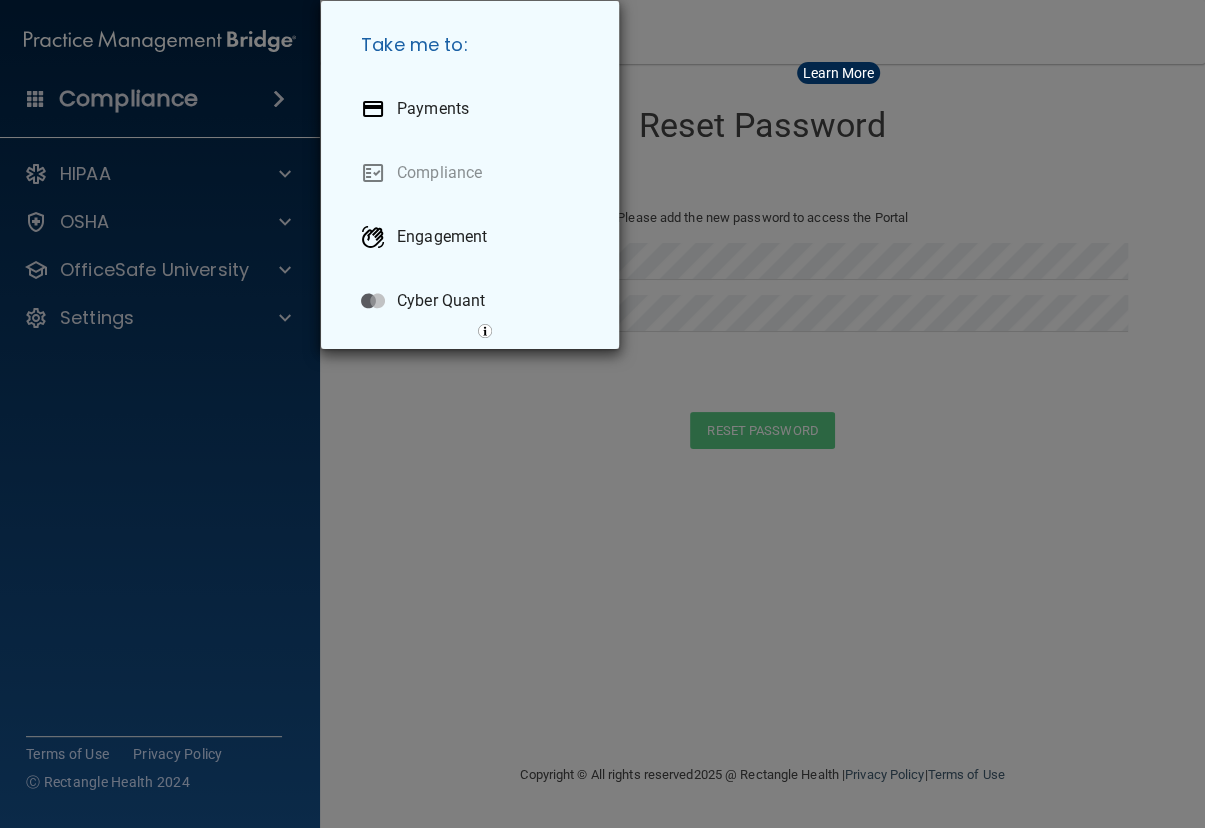 click on "Take me to:             Payments                   Compliance                     Engagement                     Cyber Quant" at bounding box center [602, 414] 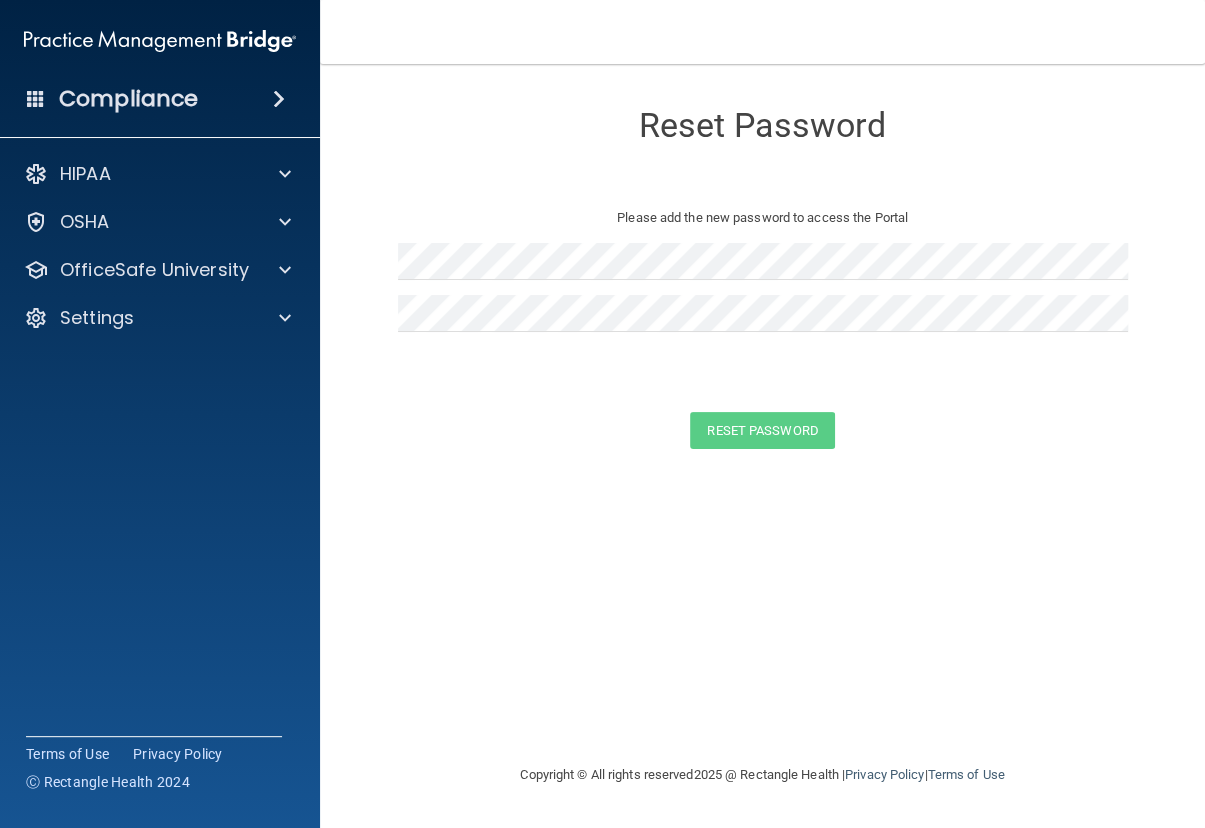click on "Settings" at bounding box center [133, 318] 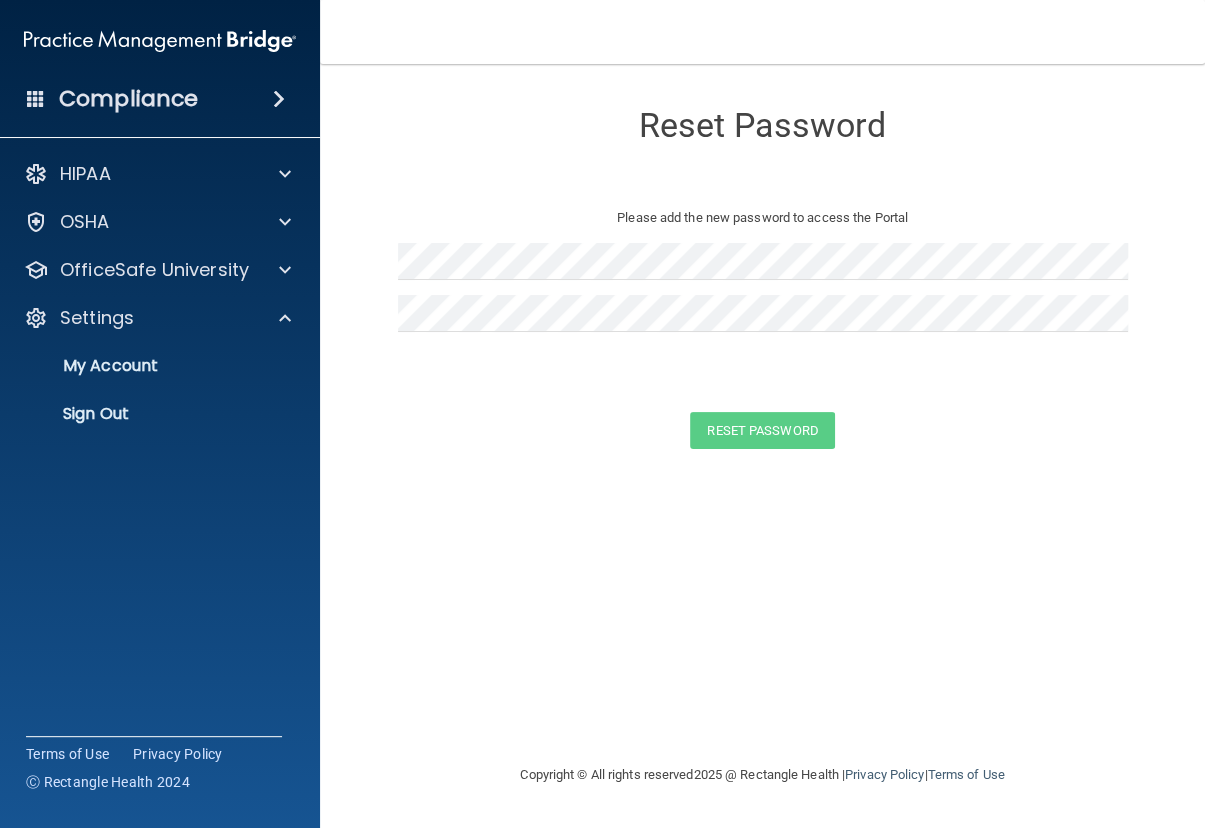 click on "My Account" at bounding box center (149, 366) 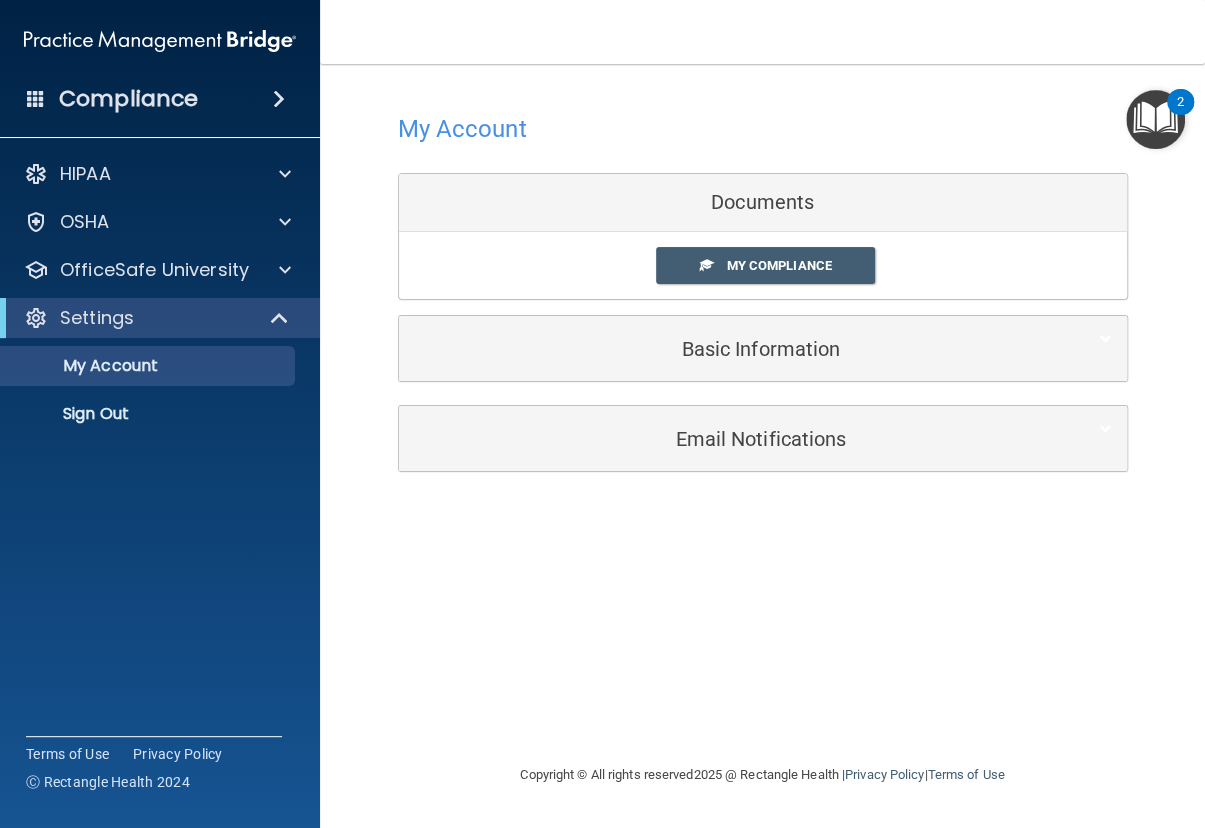 click at bounding box center (282, 270) 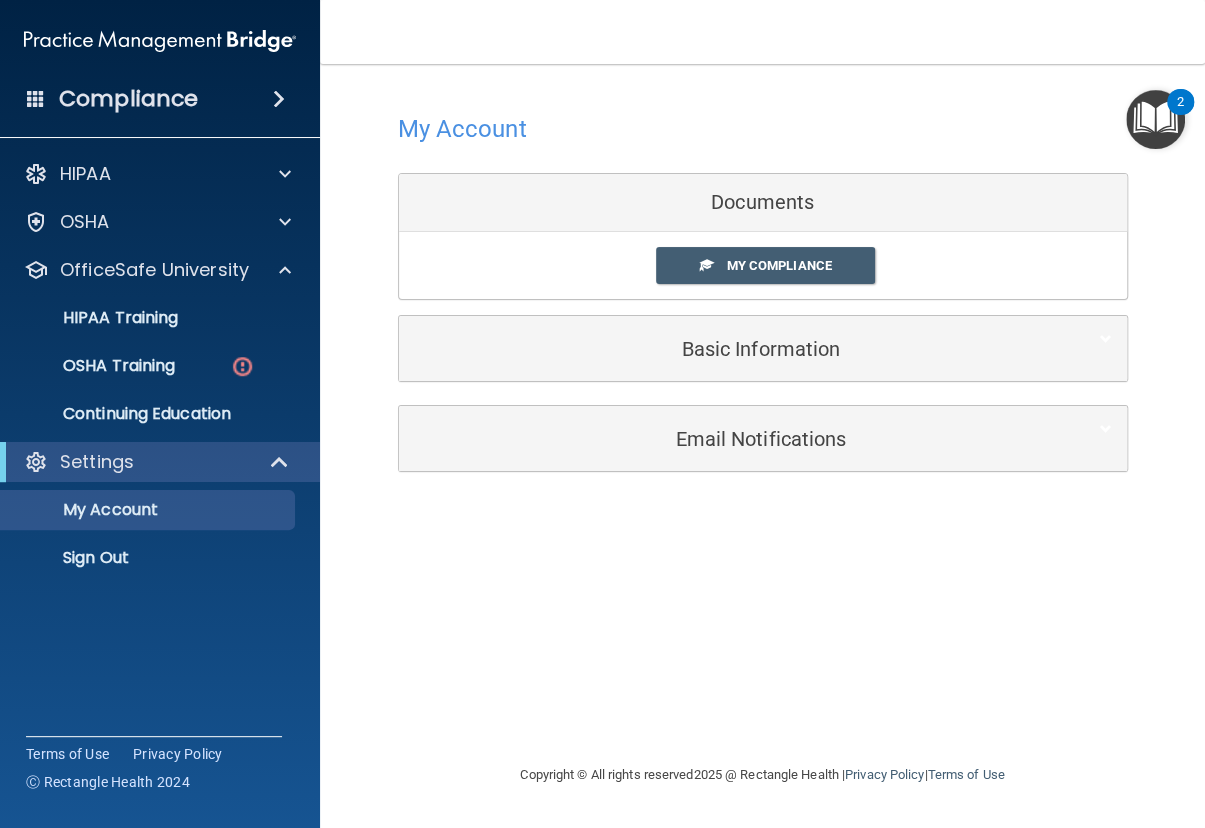 click at bounding box center (242, 366) 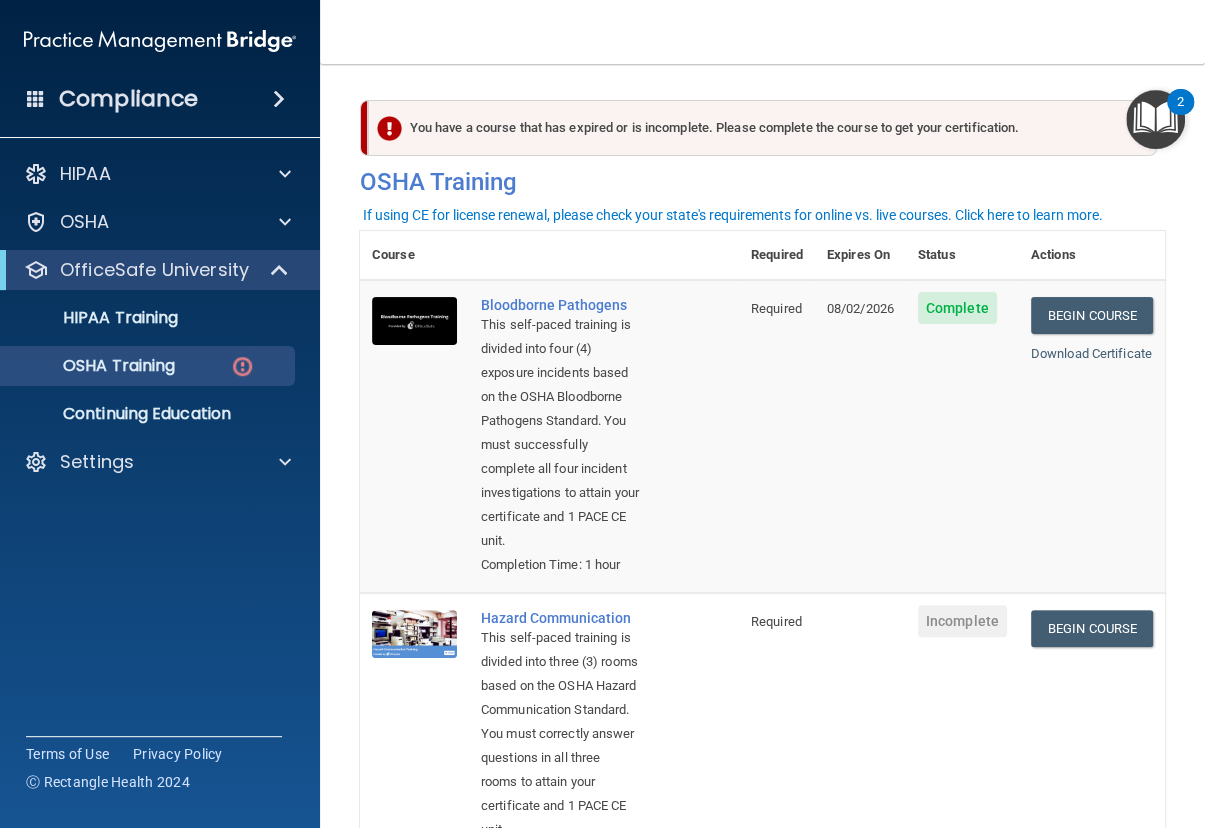 click on "Begin Course" at bounding box center [1092, 628] 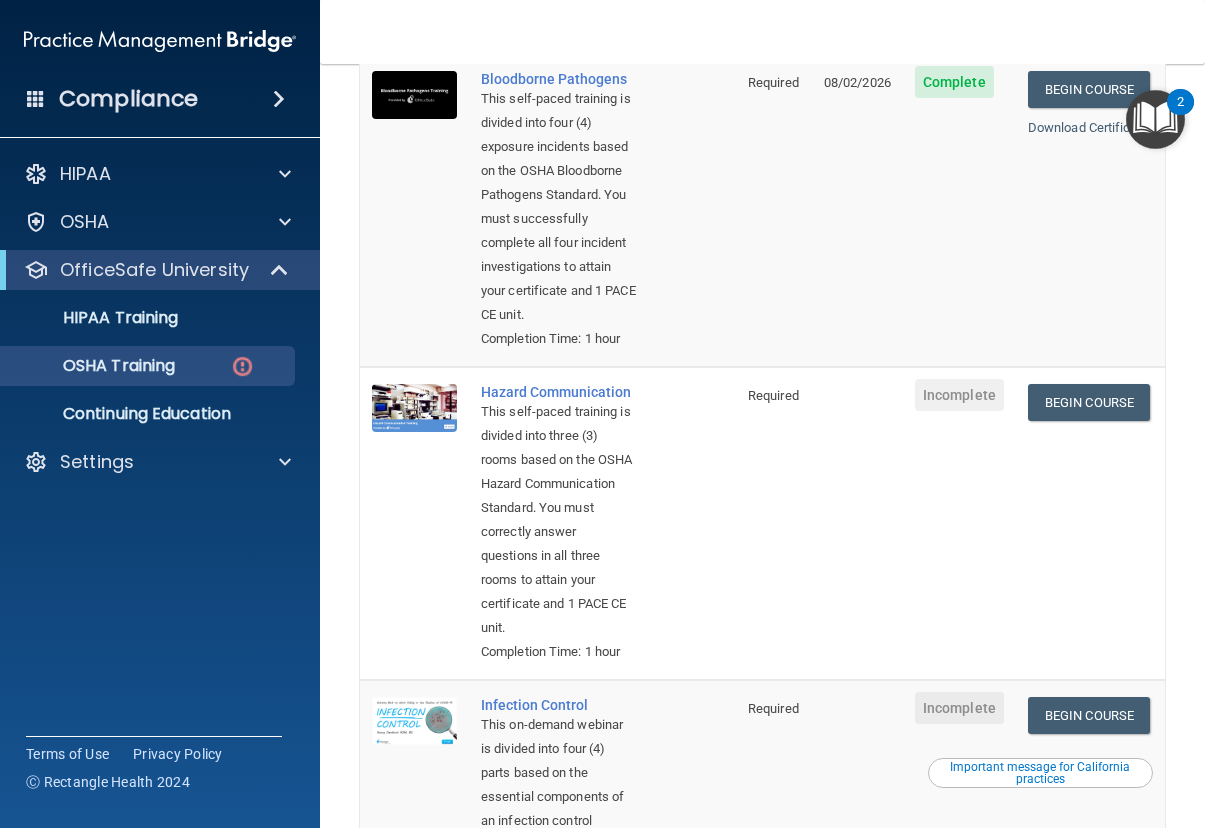 scroll, scrollTop: 228, scrollLeft: 0, axis: vertical 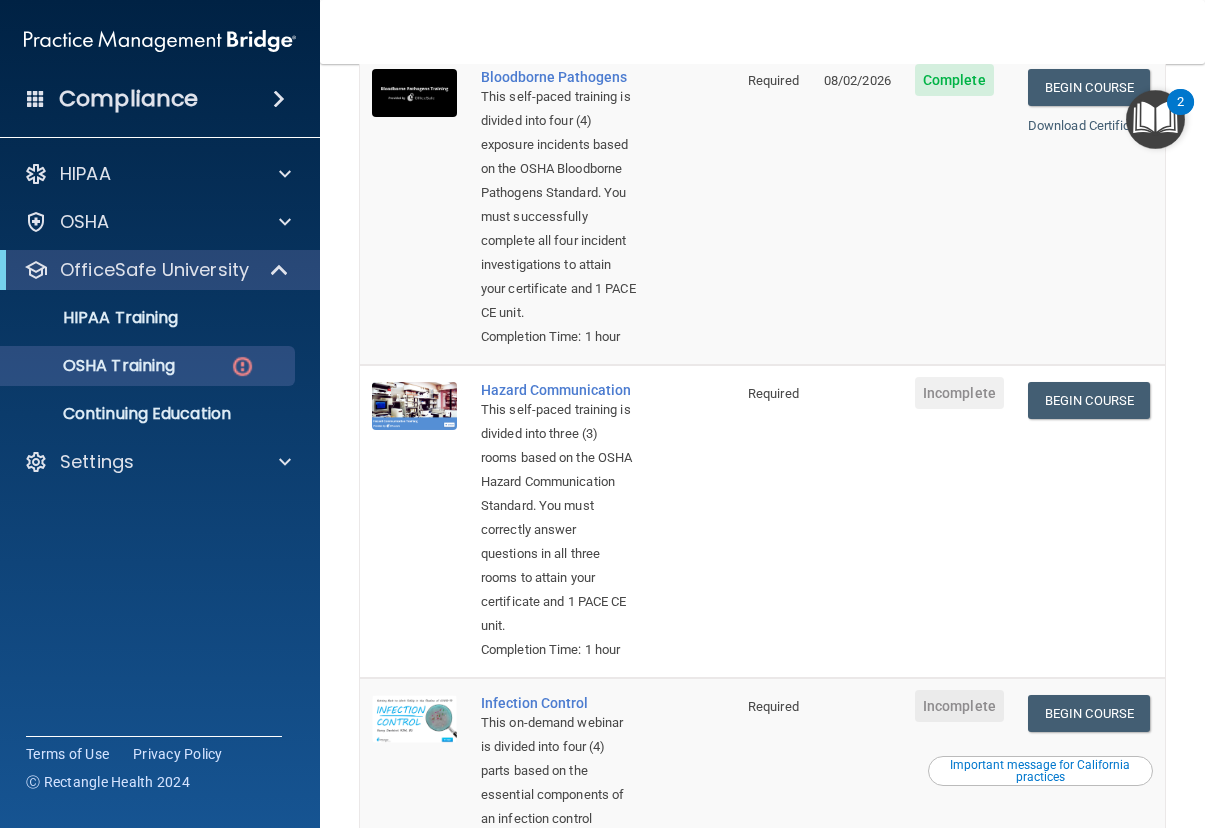 click on "Begin Course" at bounding box center (1089, 400) 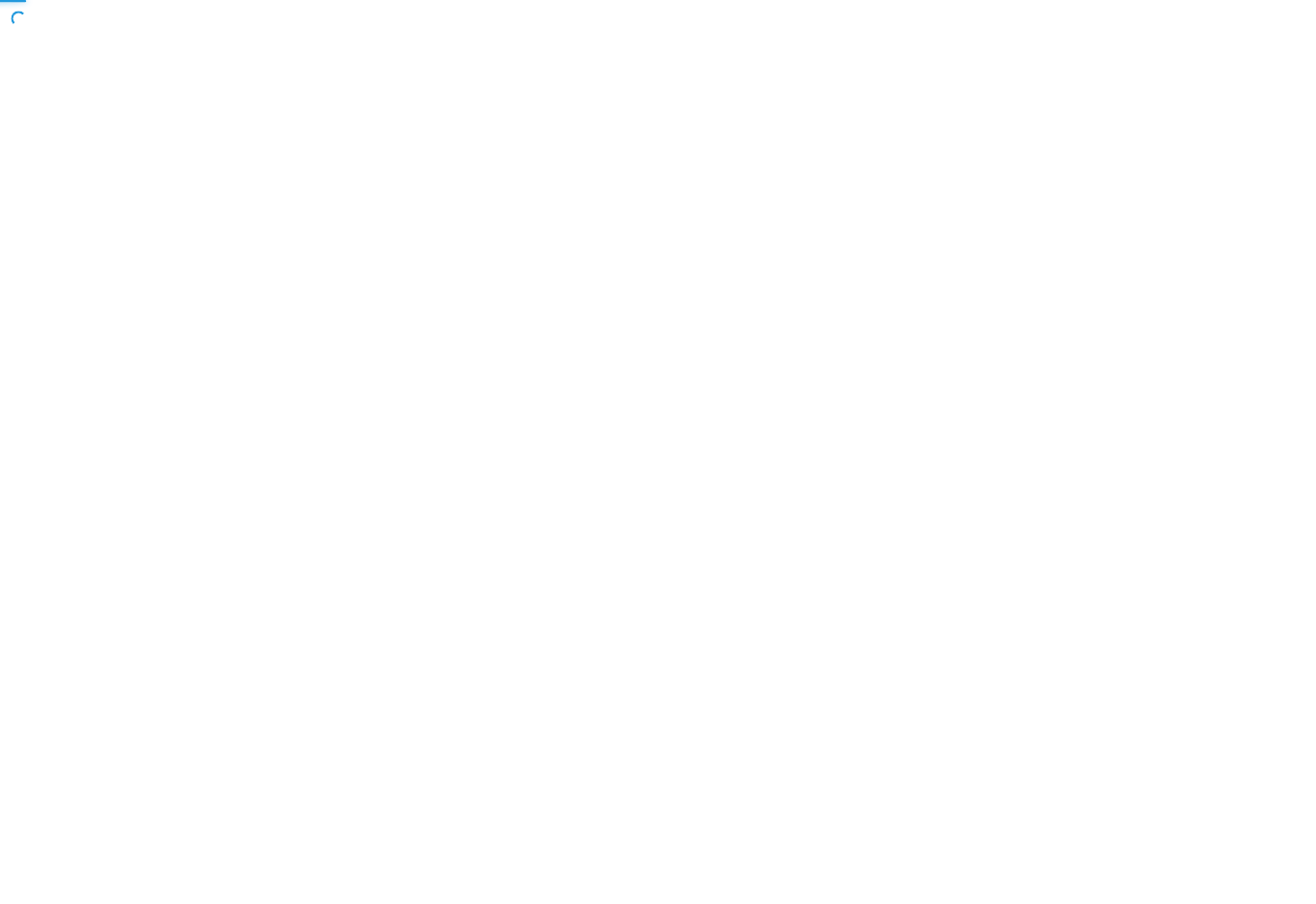 scroll, scrollTop: 0, scrollLeft: 0, axis: both 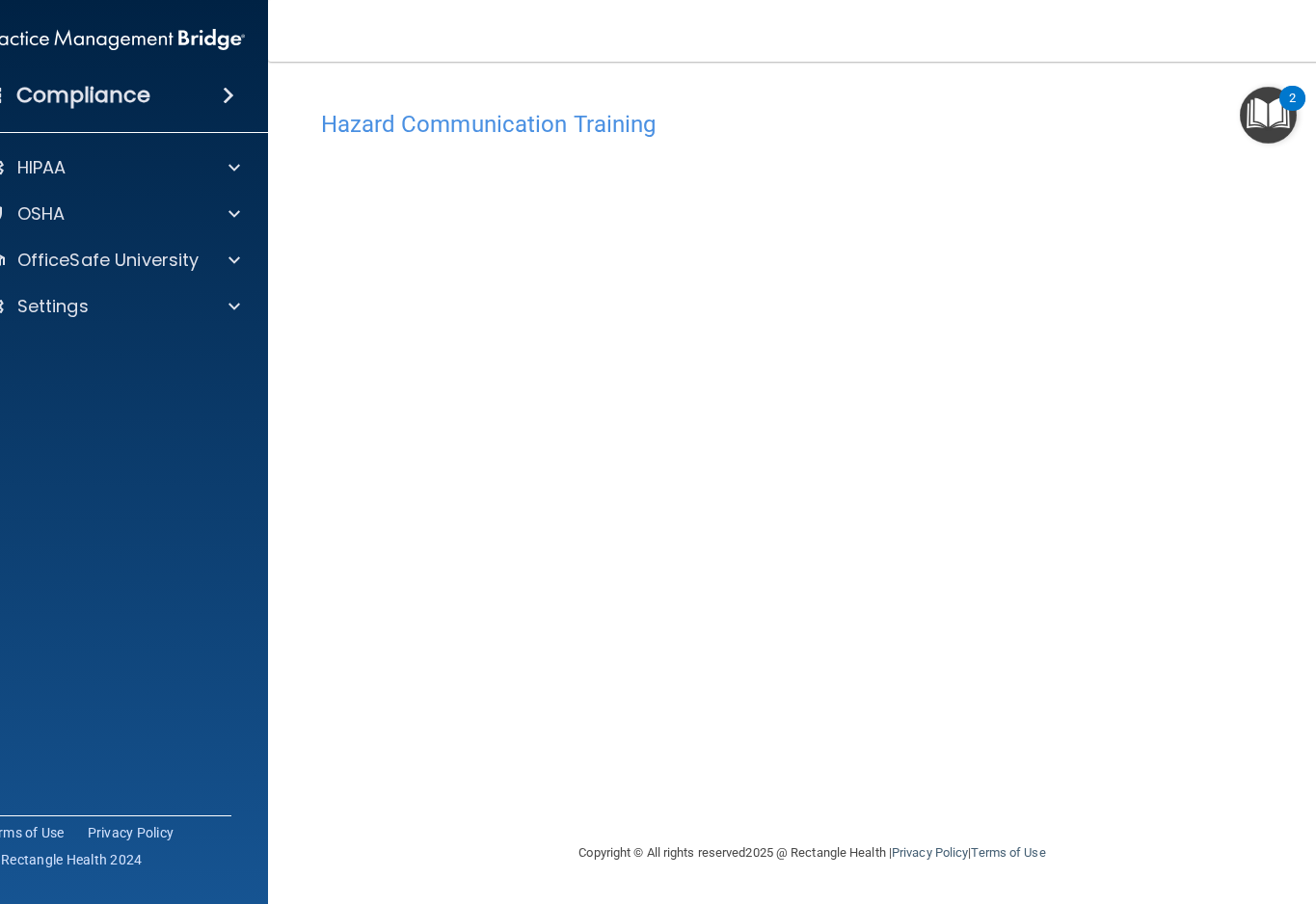 click on "OSHA" at bounding box center (88, 214) 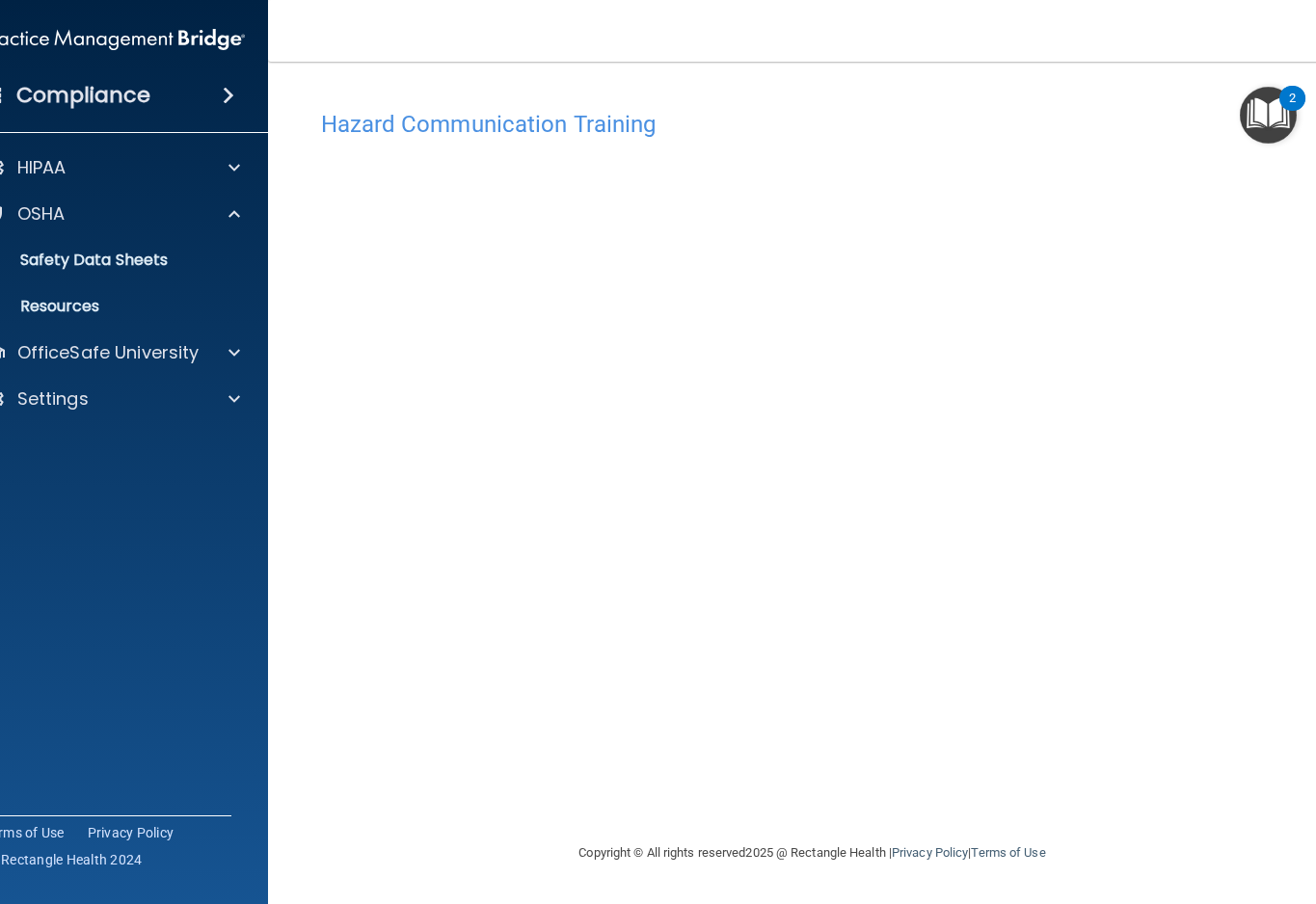 click on "OfficeSafe University" at bounding box center [108, 353] 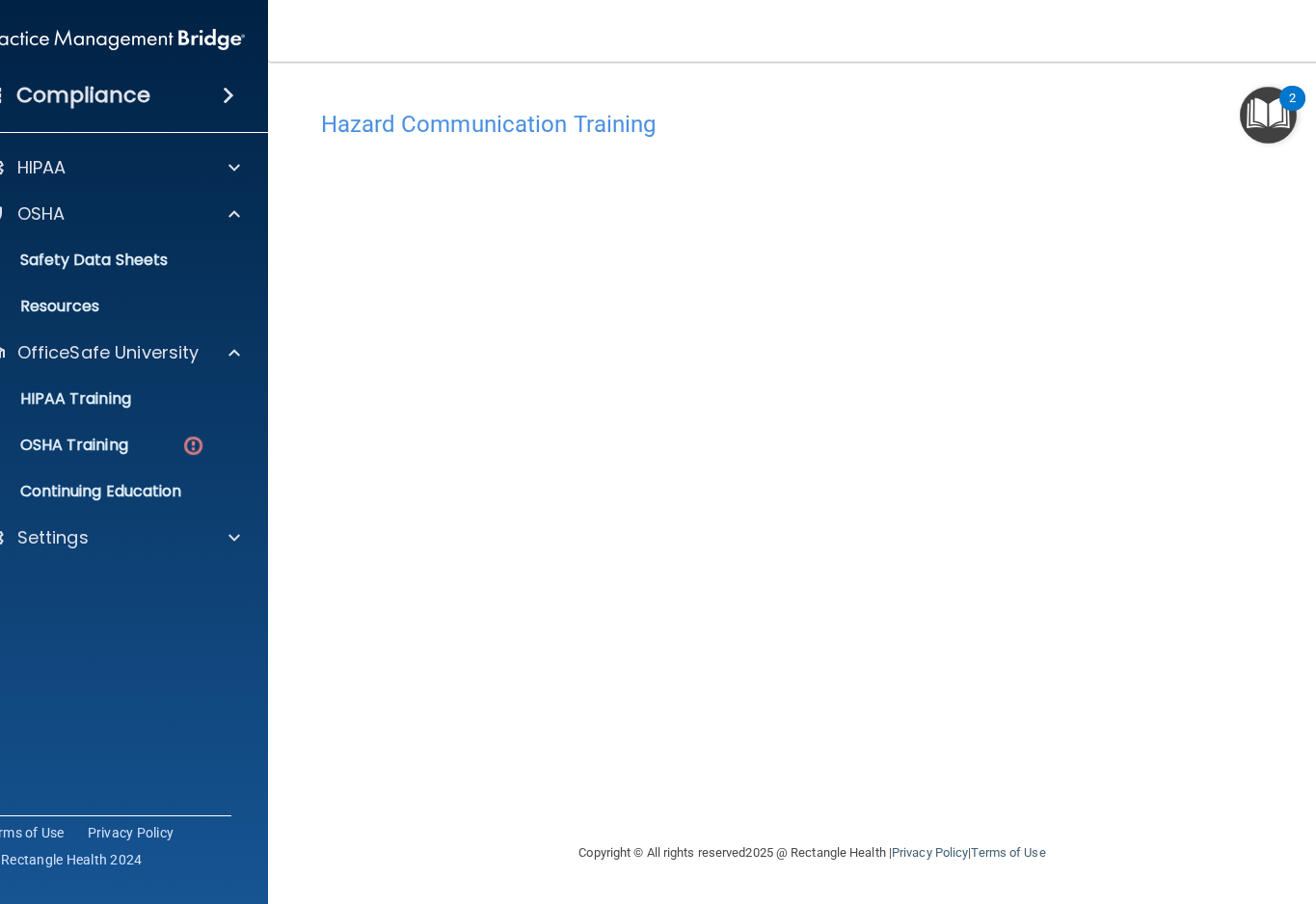 click on "OSHA Training" at bounding box center [50, 445] 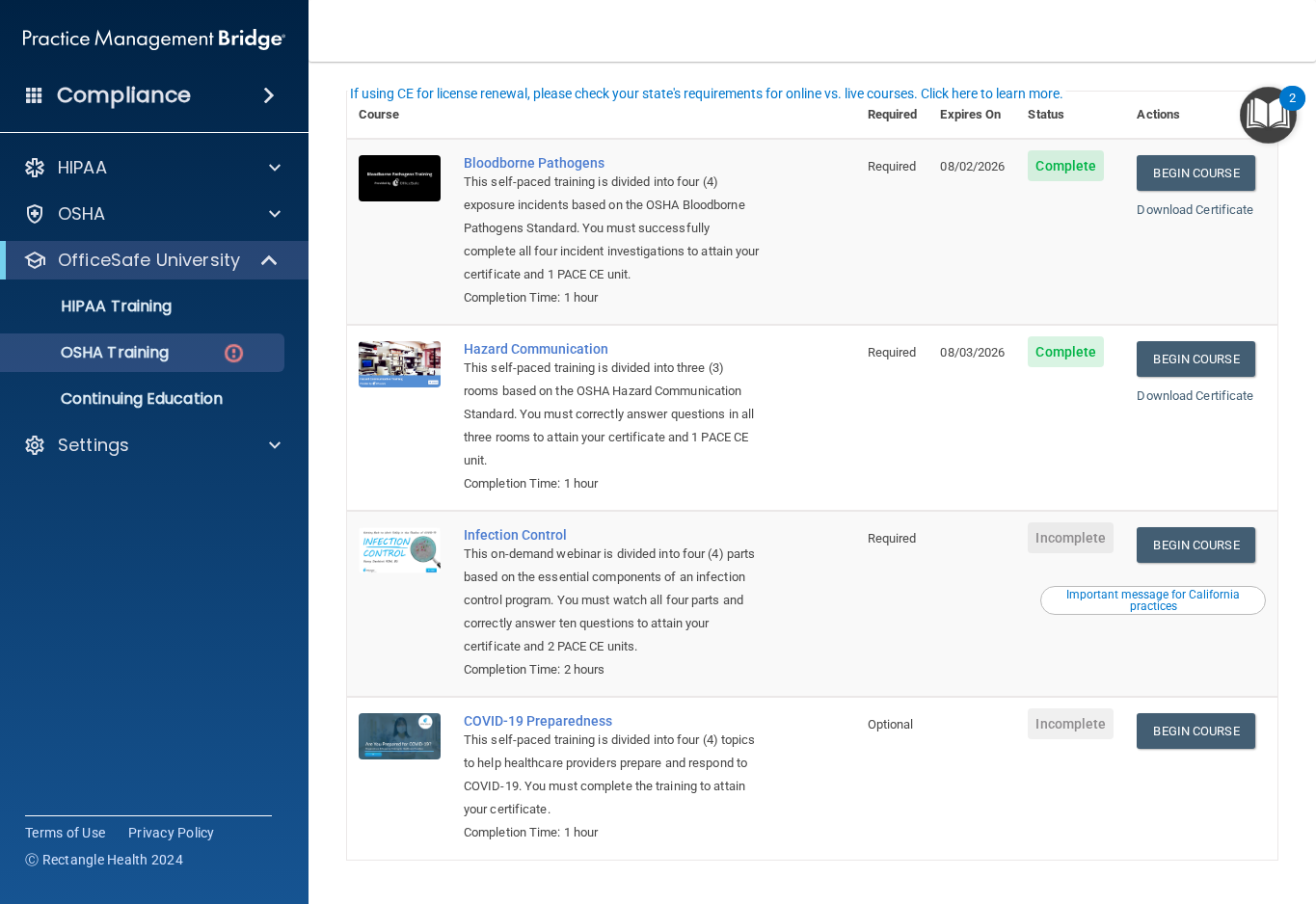 scroll, scrollTop: 136, scrollLeft: 0, axis: vertical 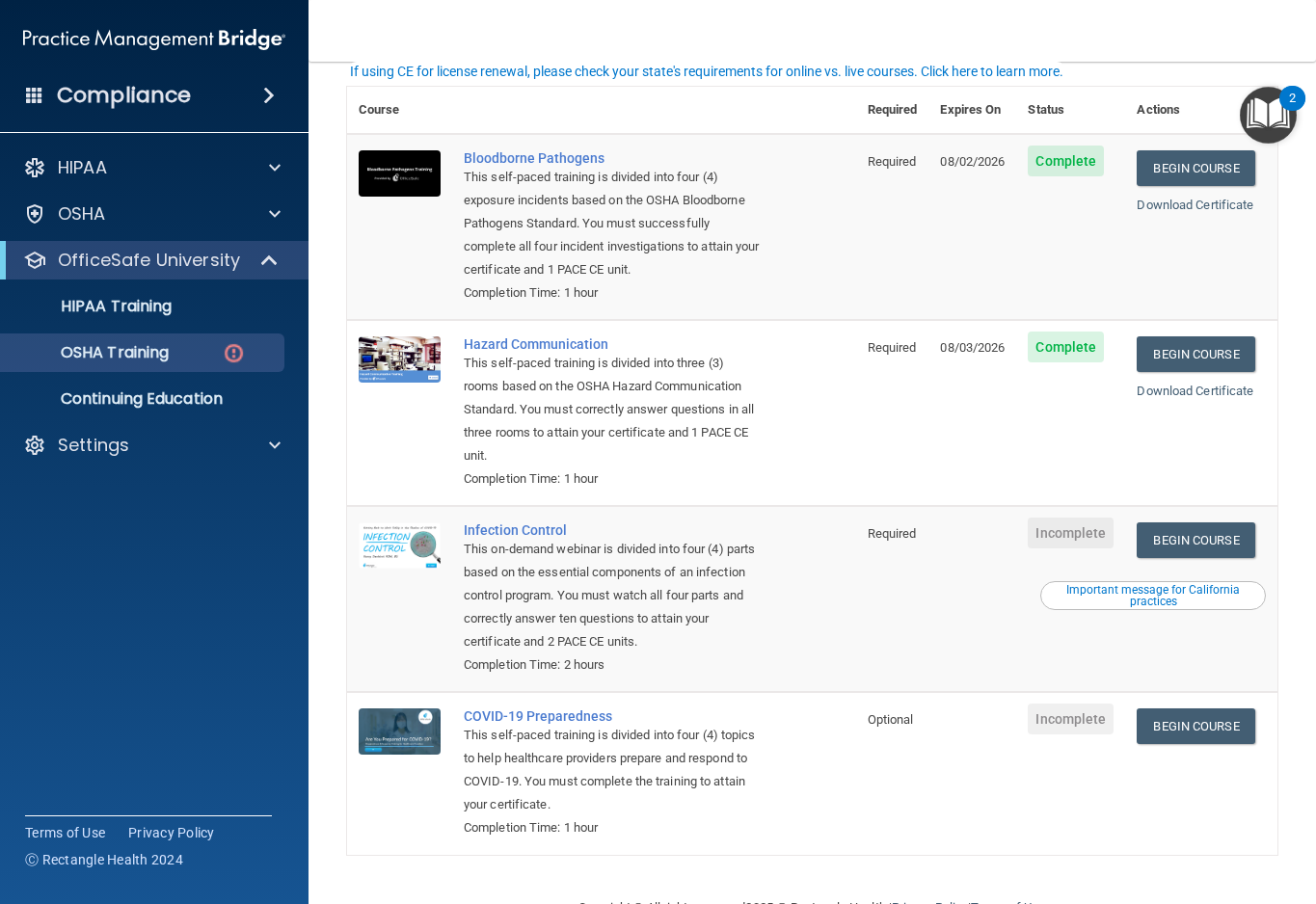 click on "Begin Course" at bounding box center [1195, 540] 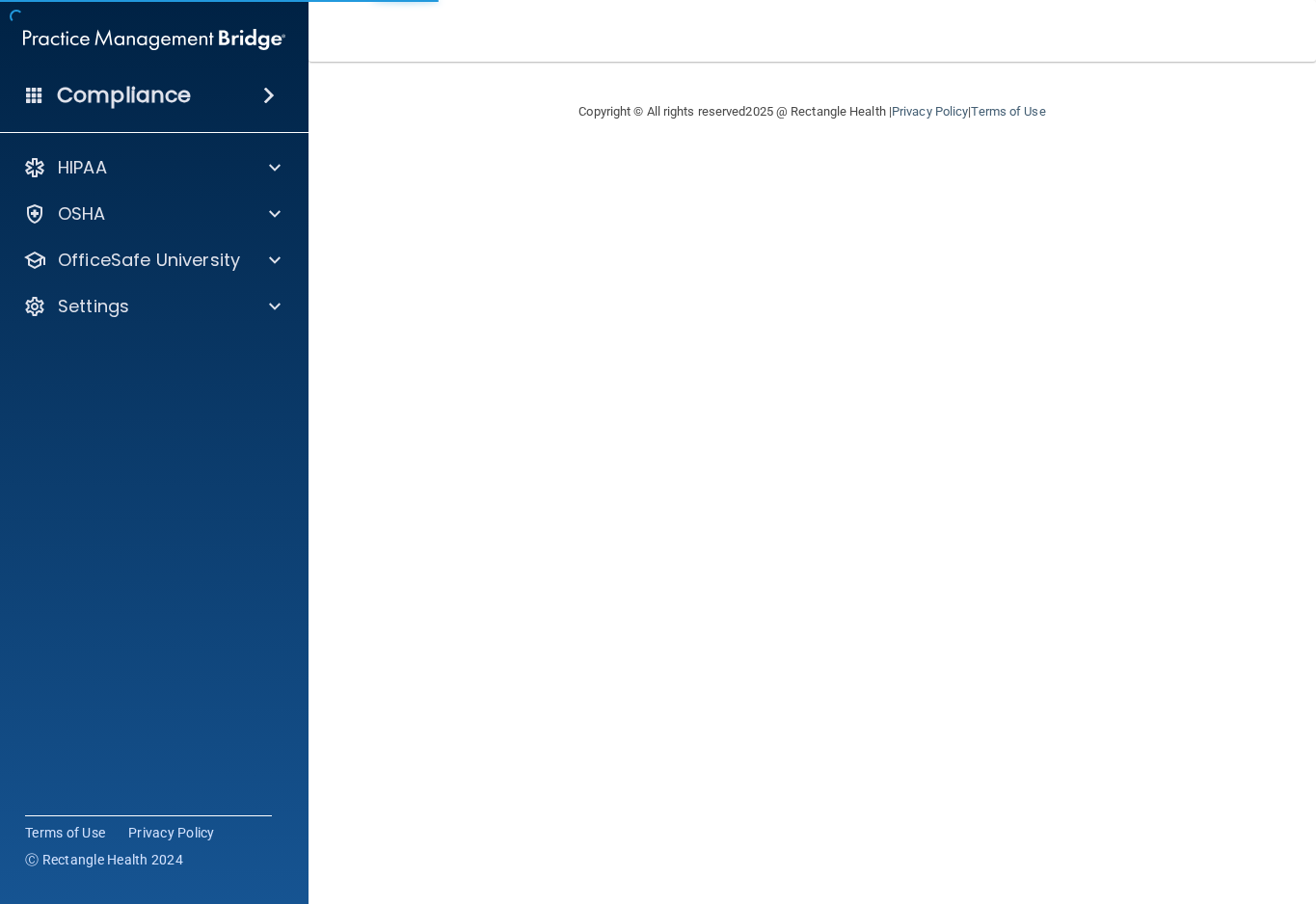 scroll, scrollTop: 0, scrollLeft: 0, axis: both 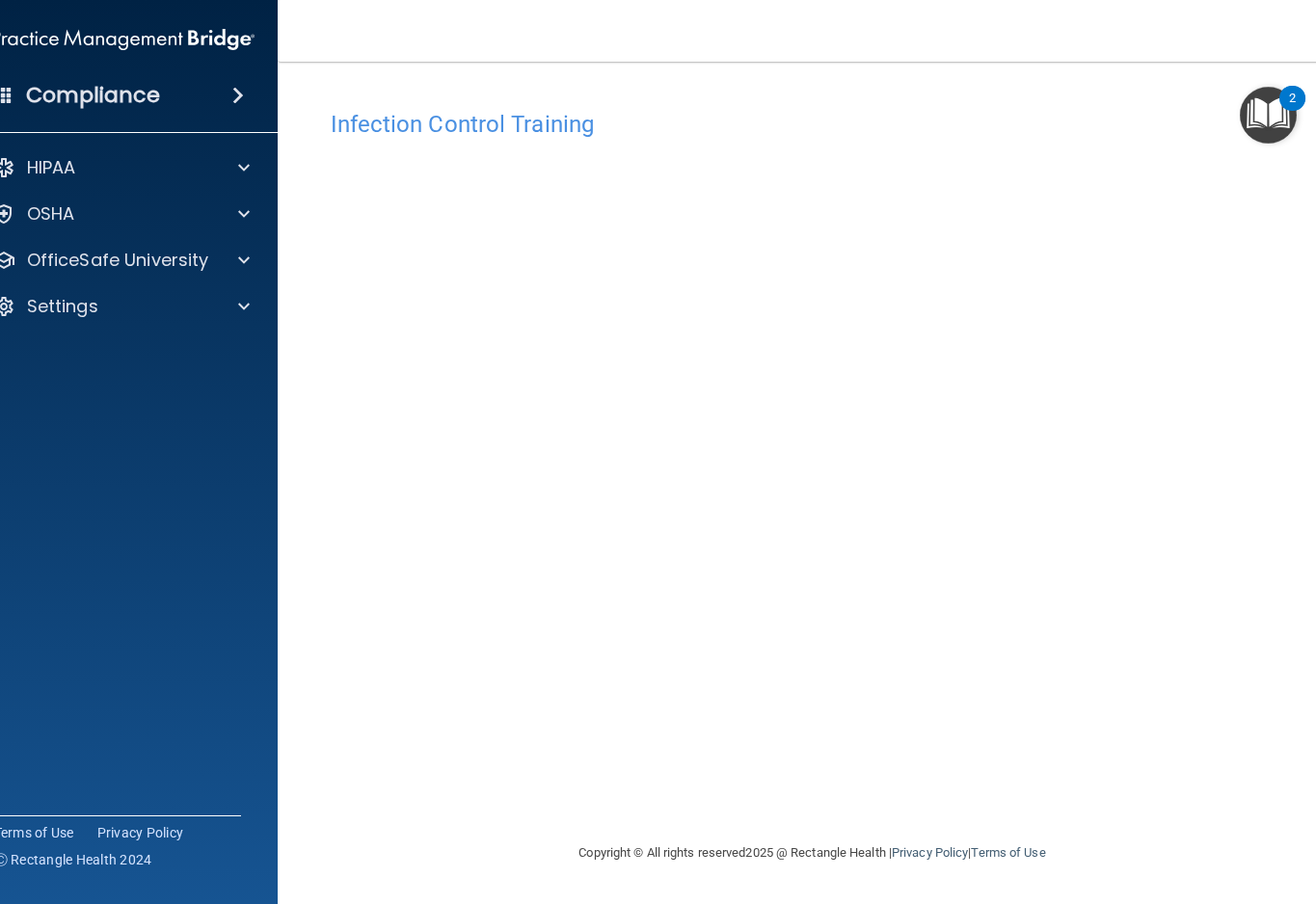 click on "OfficeSafe University" at bounding box center (118, 260) 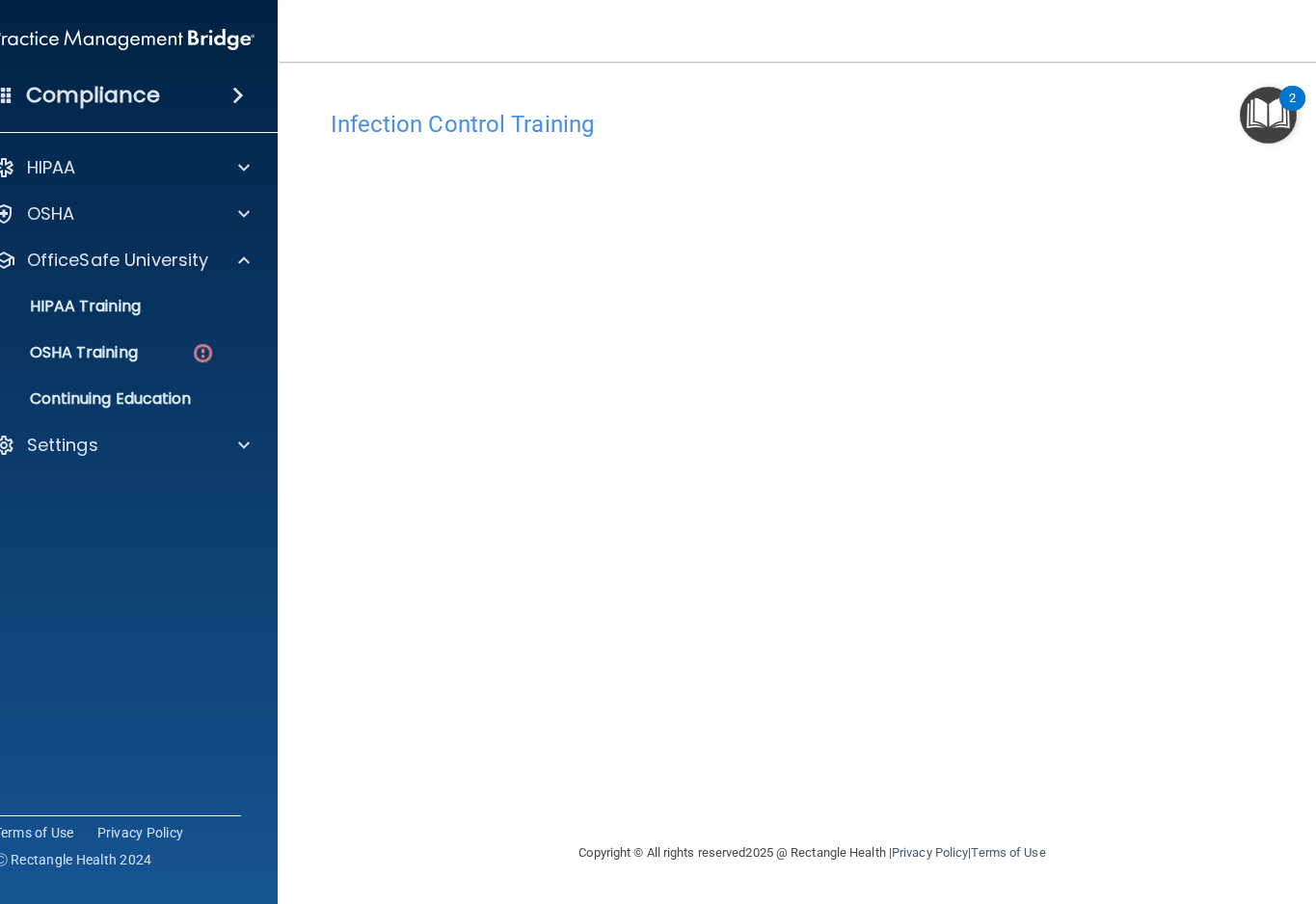 click on "OSHA Training" at bounding box center (60, 353) 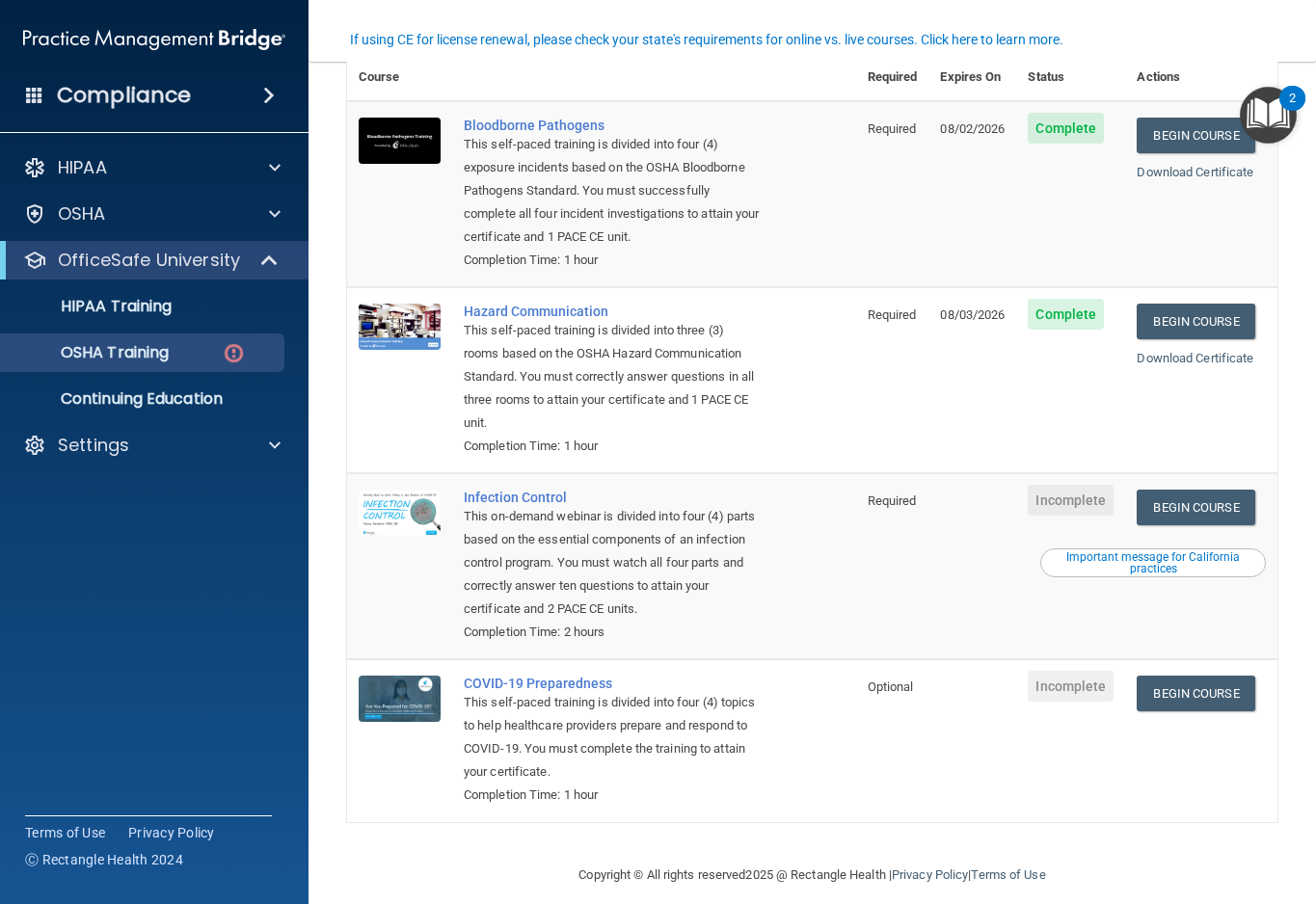 scroll, scrollTop: 168, scrollLeft: 0, axis: vertical 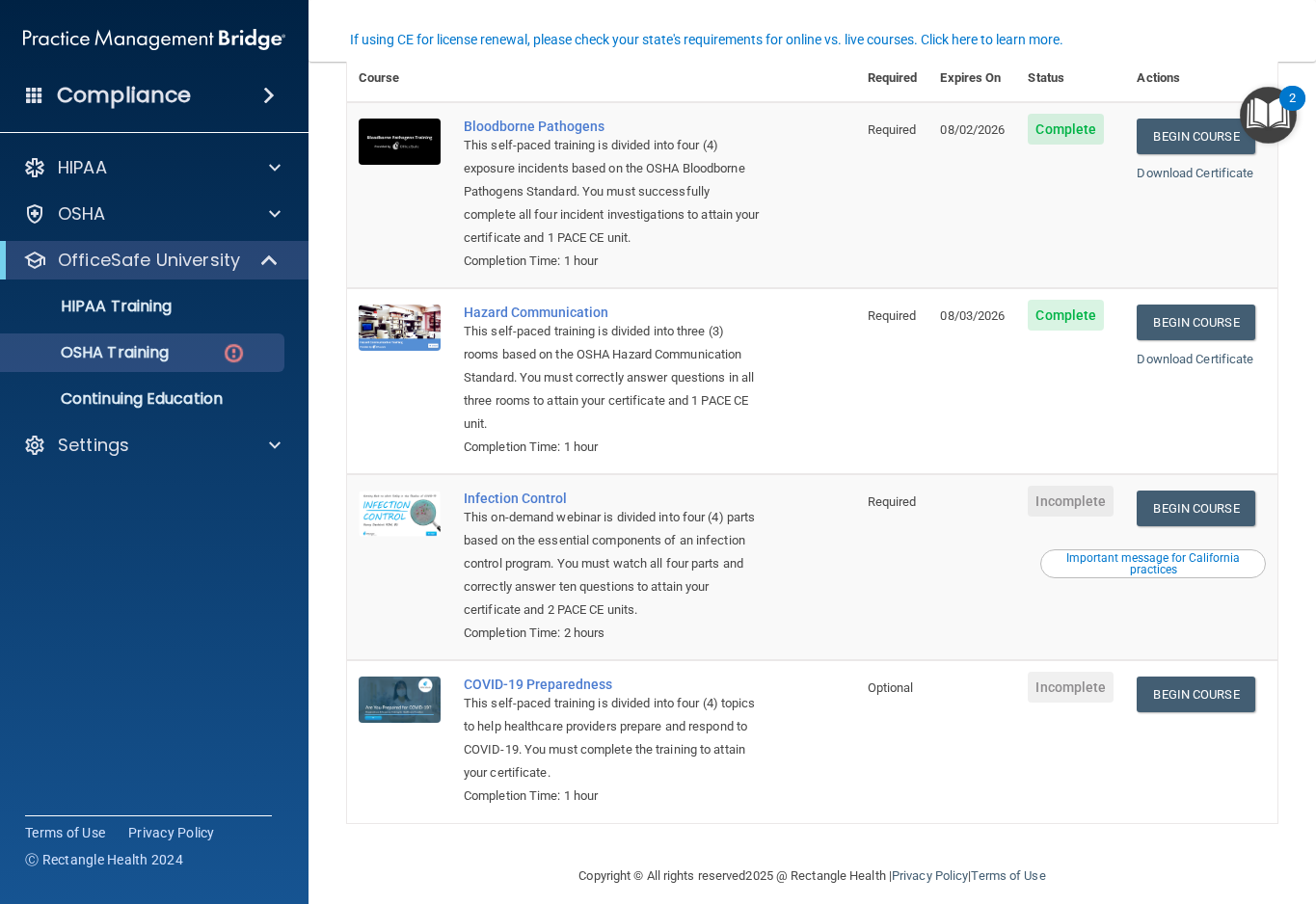 click on "Begin Course" at bounding box center [1195, 508] 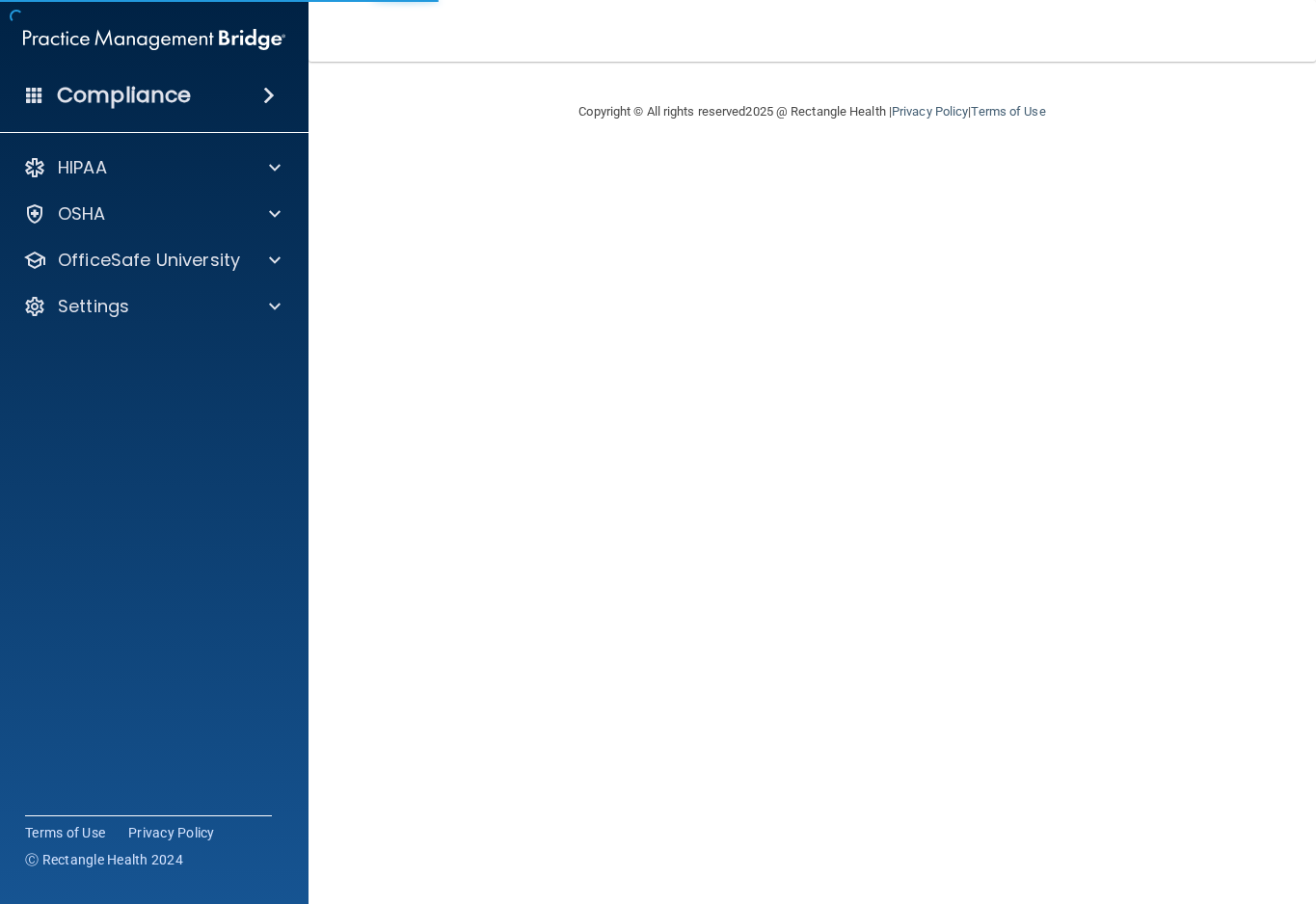 scroll, scrollTop: 0, scrollLeft: 0, axis: both 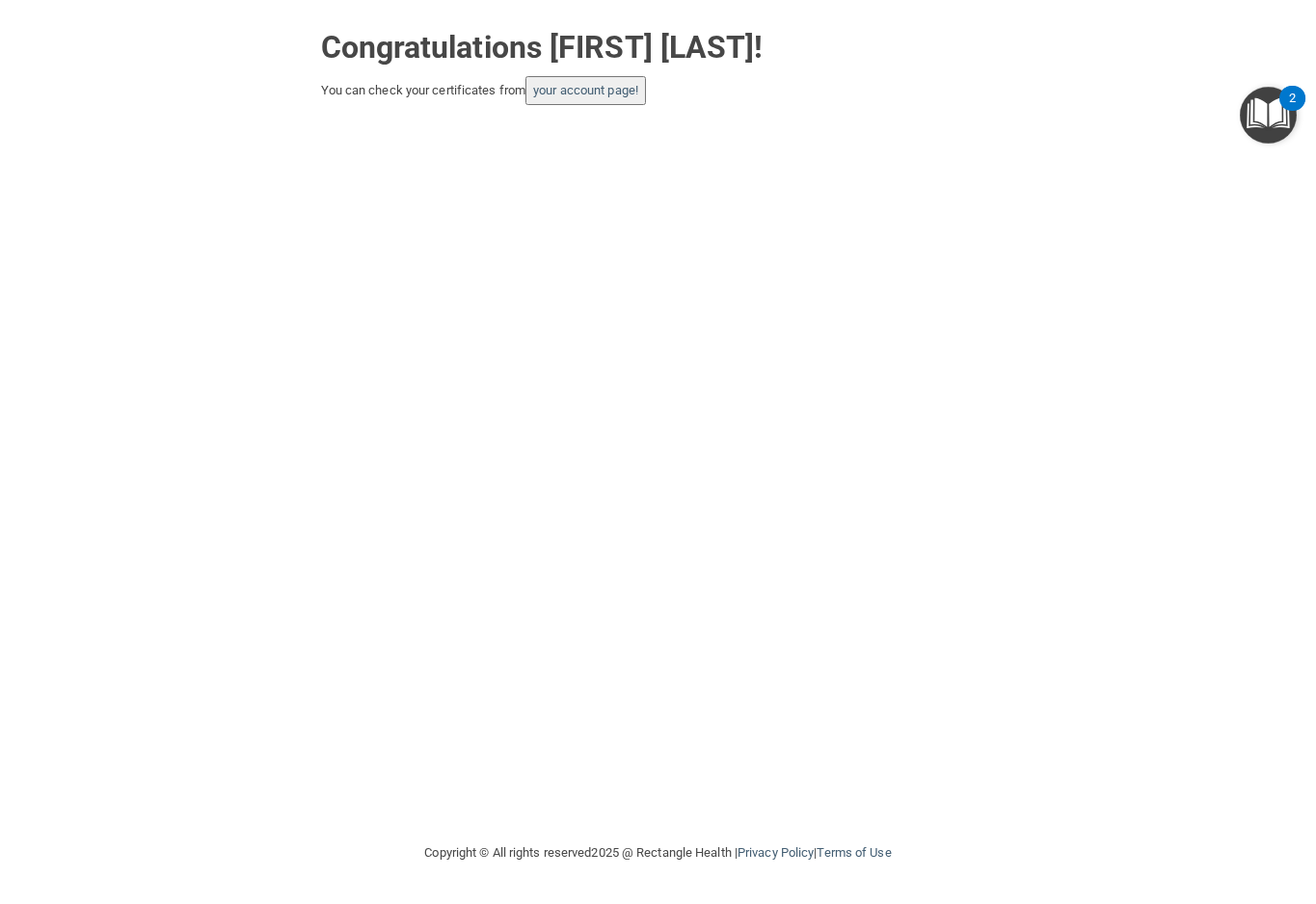 click on "your account page!" at bounding box center [585, 90] 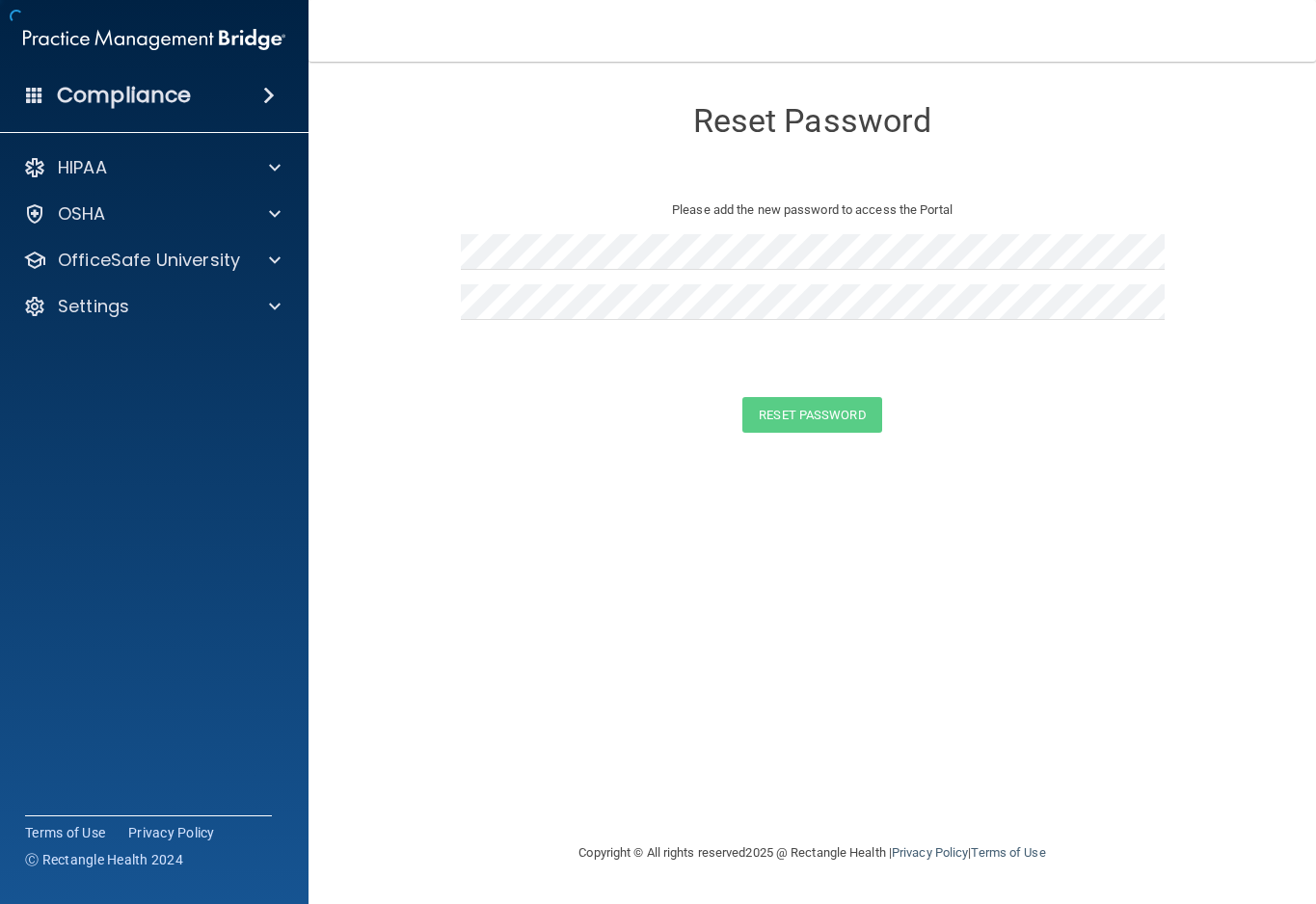 scroll, scrollTop: 0, scrollLeft: 0, axis: both 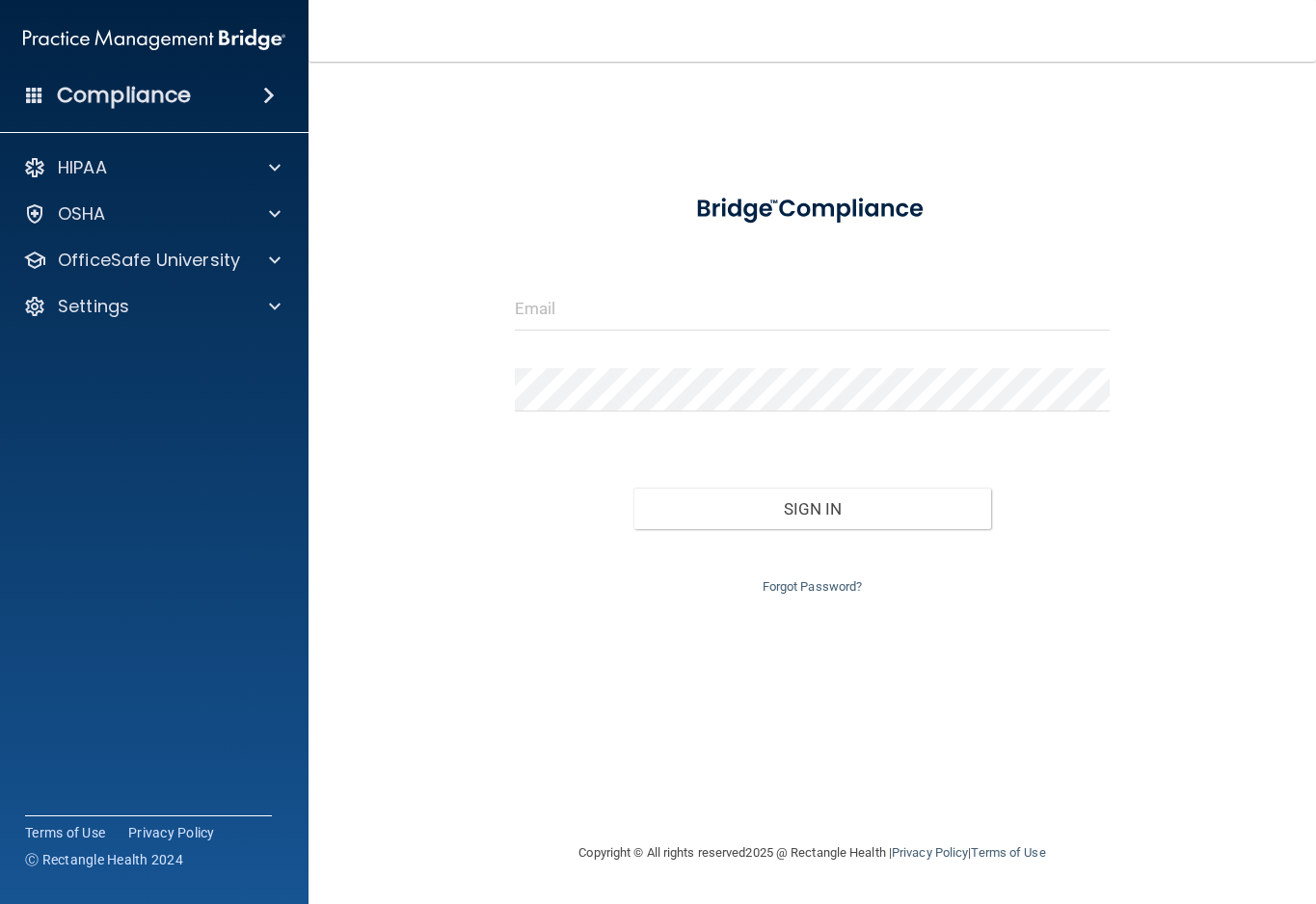 click at bounding box center (272, 214) 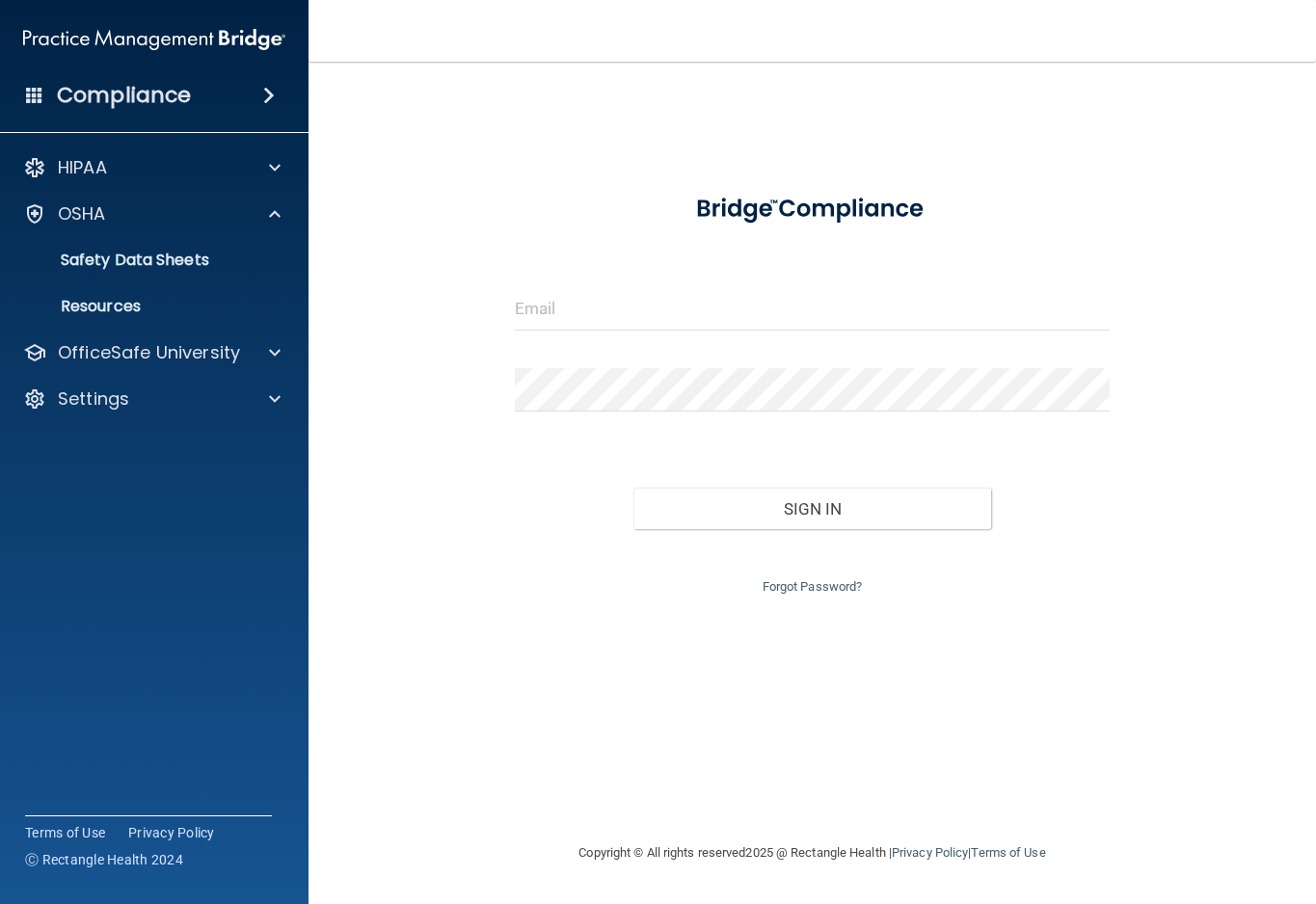 click on "OfficeSafe University" at bounding box center (128, 353) 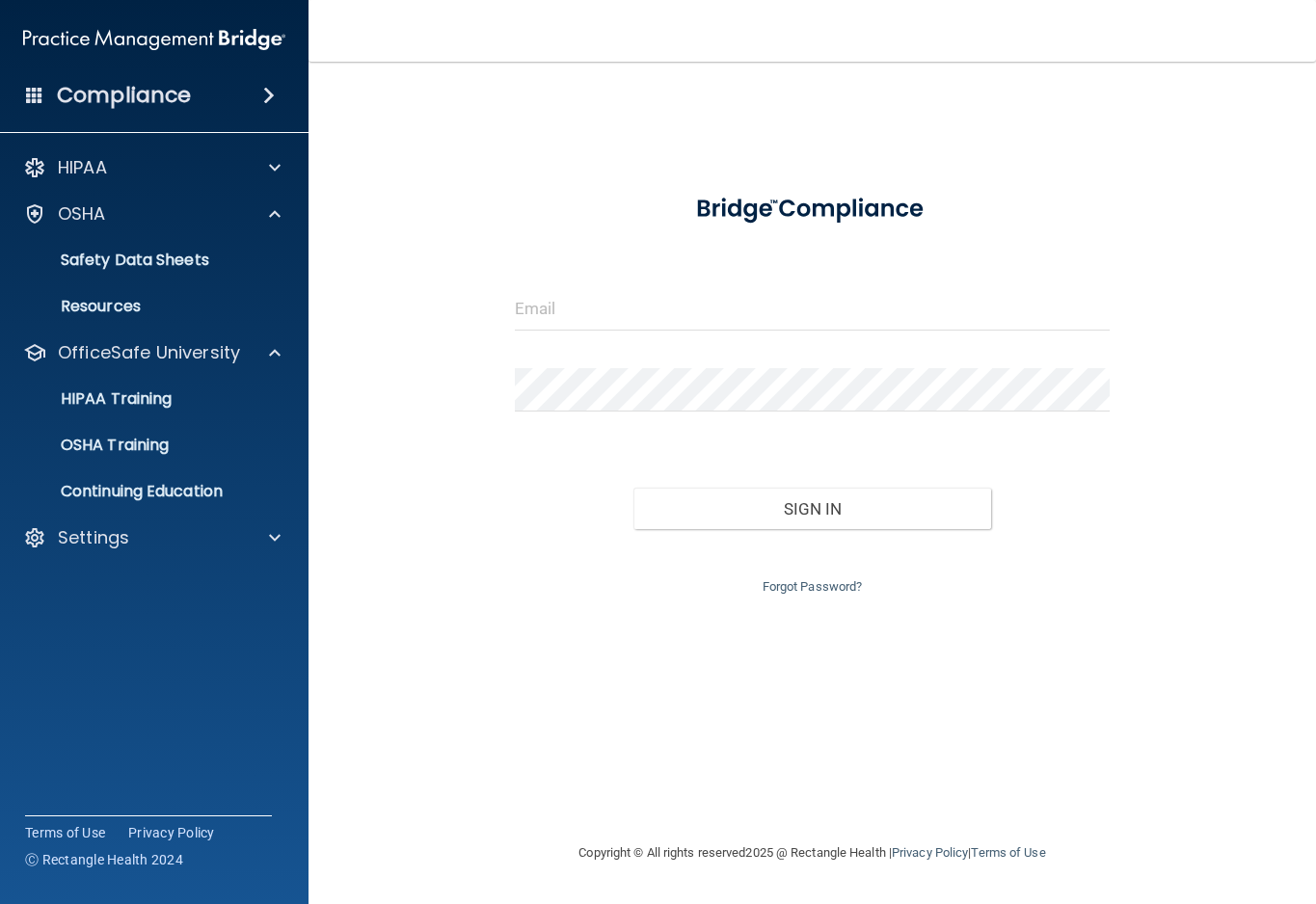 click on "OSHA Training" at bounding box center [144, 445] 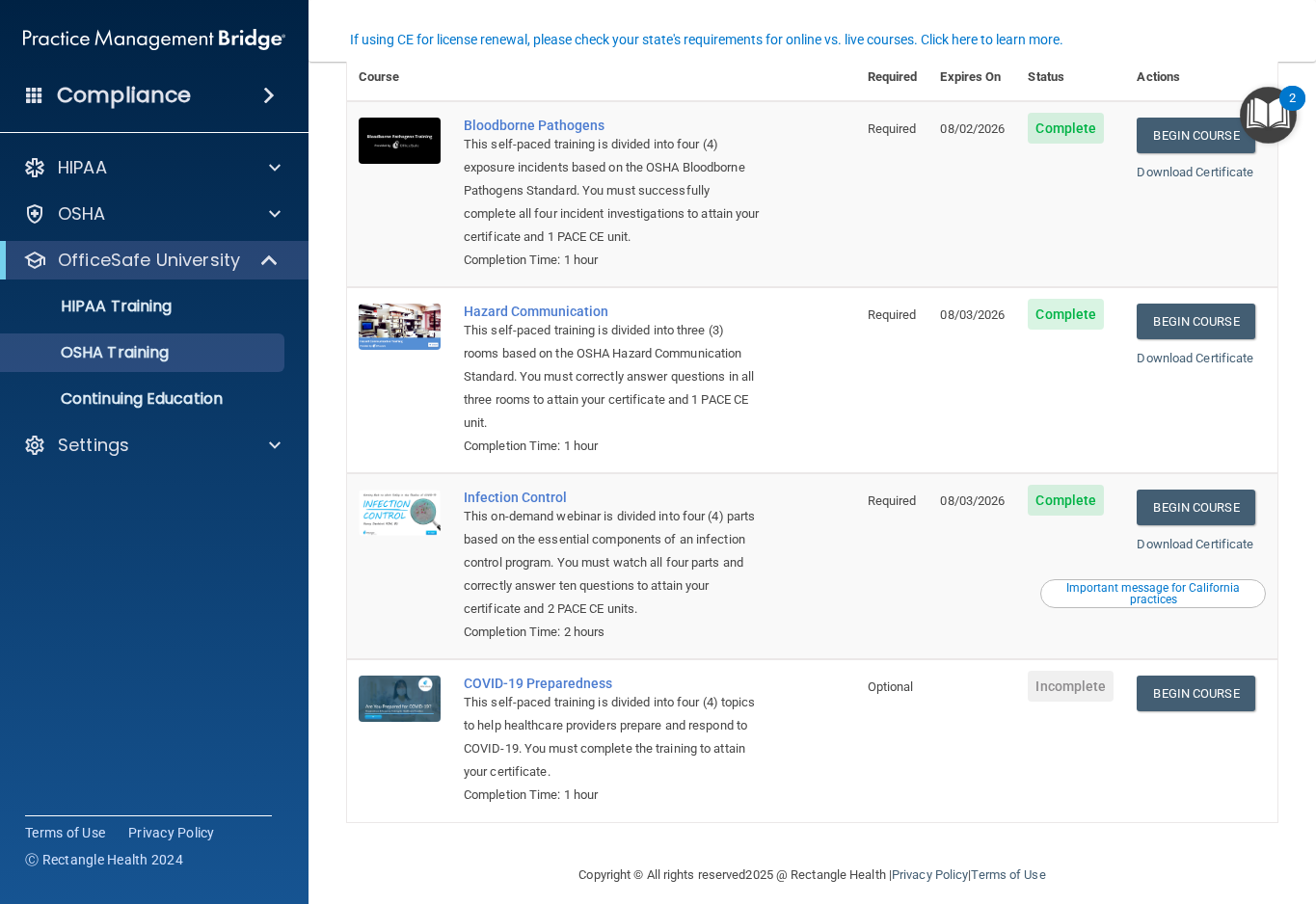 scroll, scrollTop: 114, scrollLeft: 0, axis: vertical 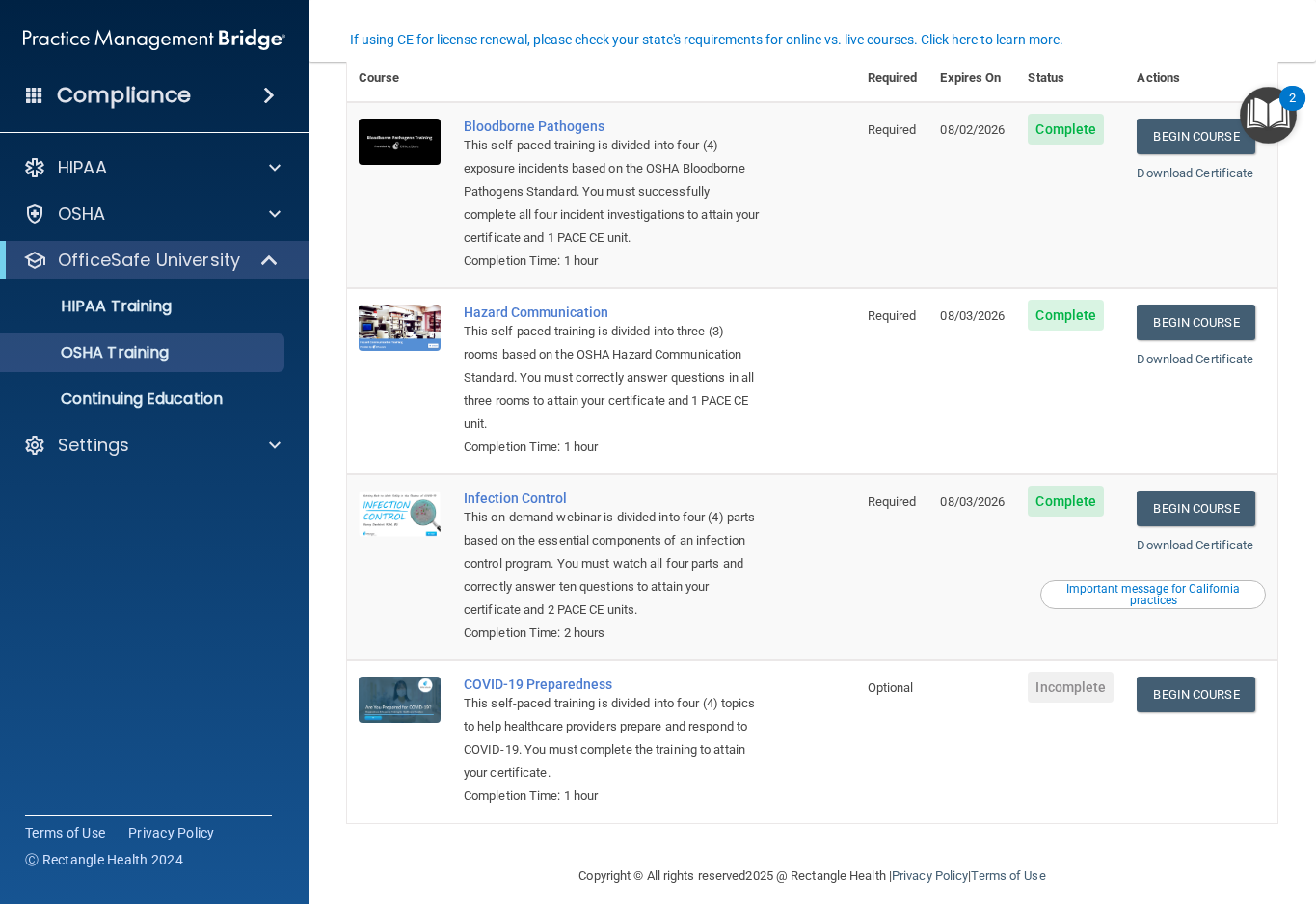 click on "Begin Course" at bounding box center (1195, 694) 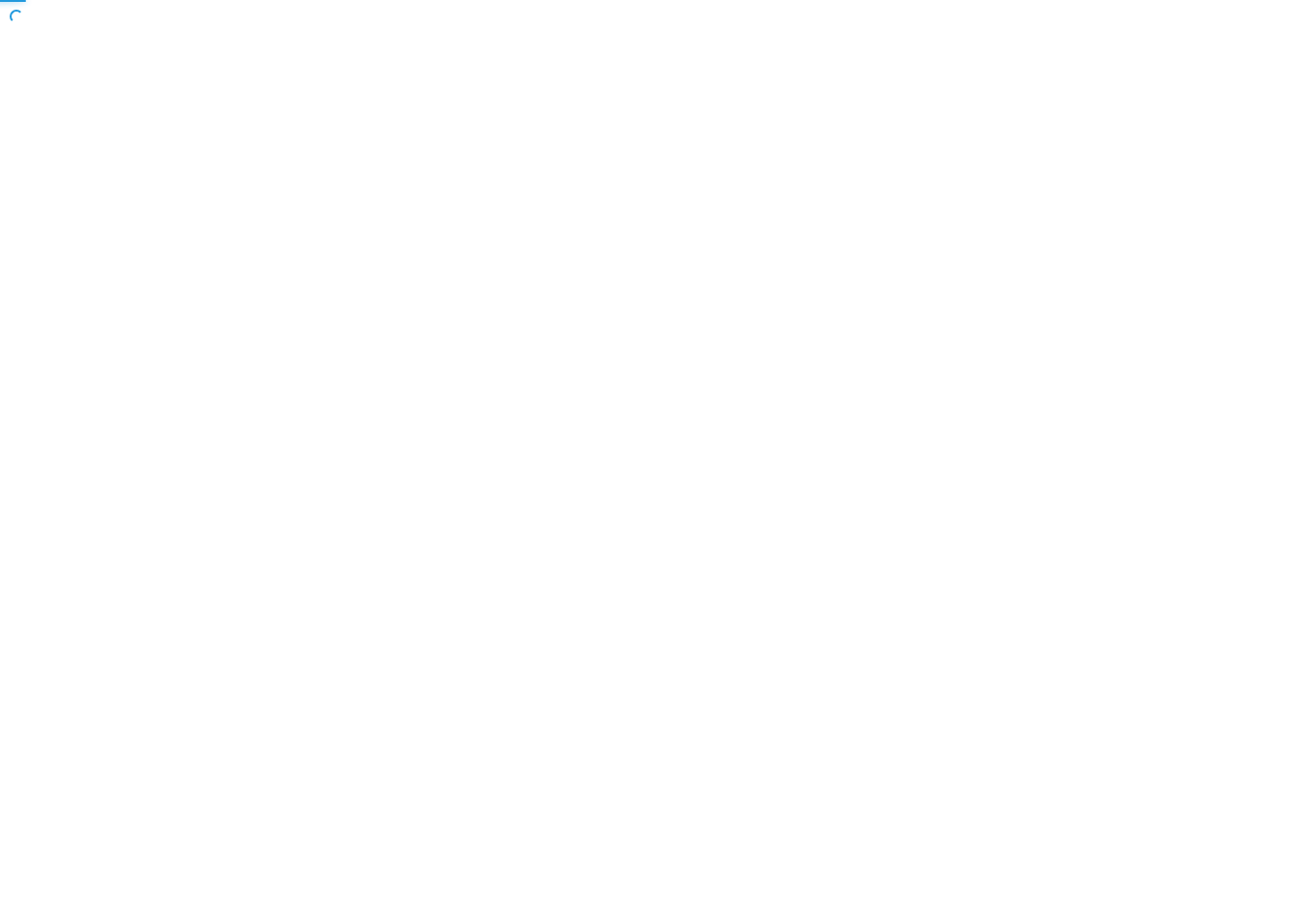 scroll, scrollTop: 0, scrollLeft: 0, axis: both 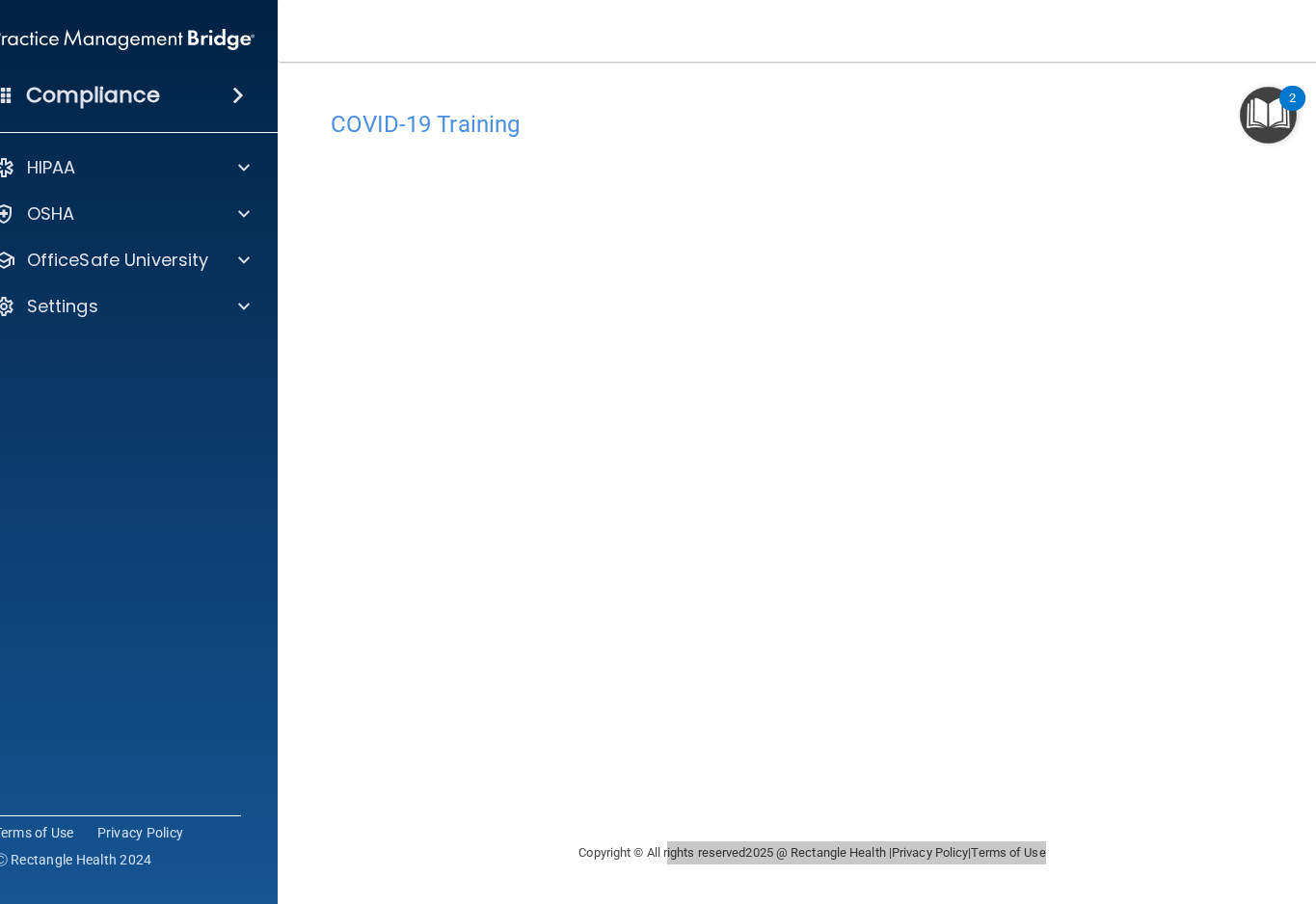 click on "OfficeSafe University" at bounding box center [118, 260] 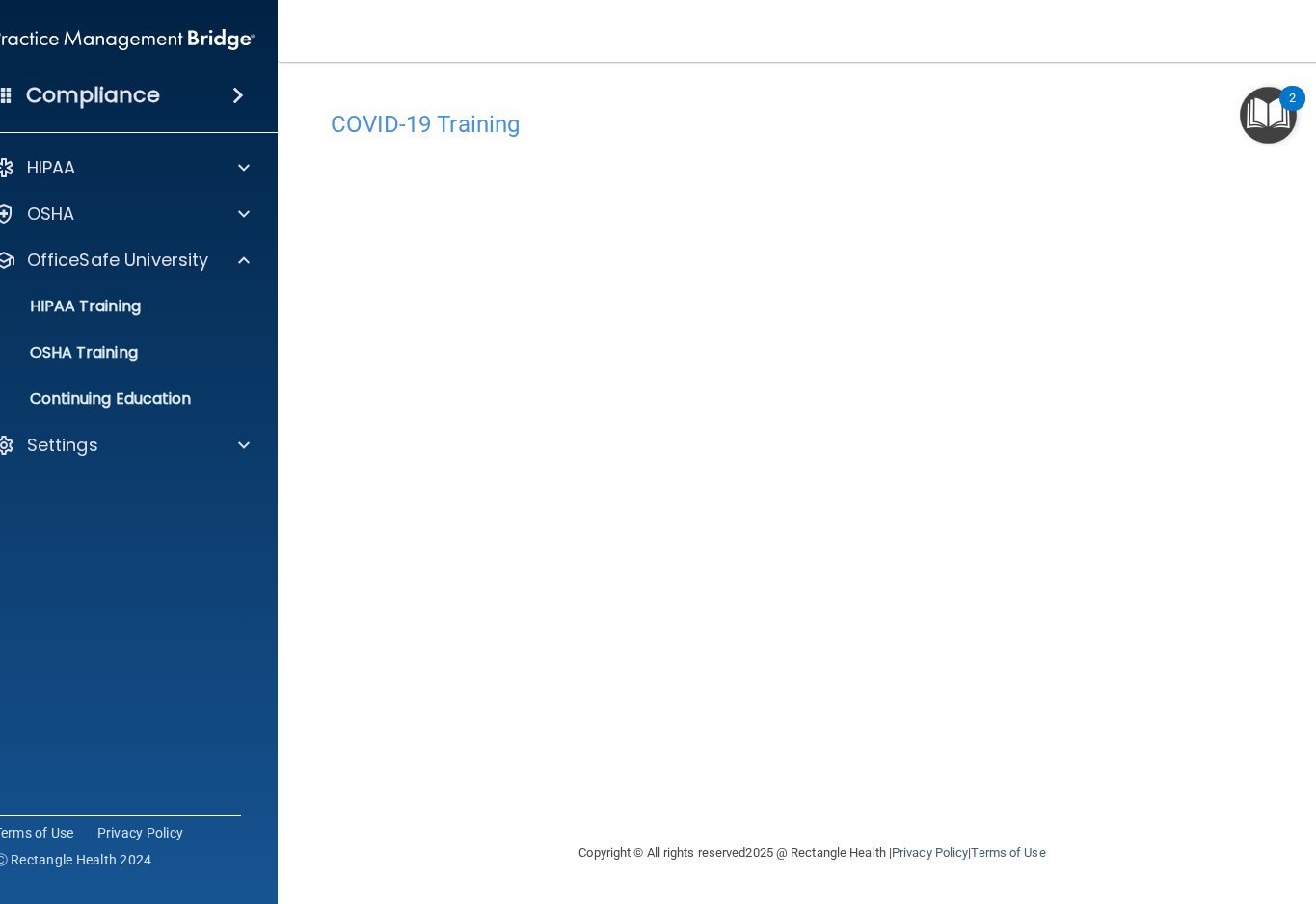 click on "OSHA Training" at bounding box center [60, 353] 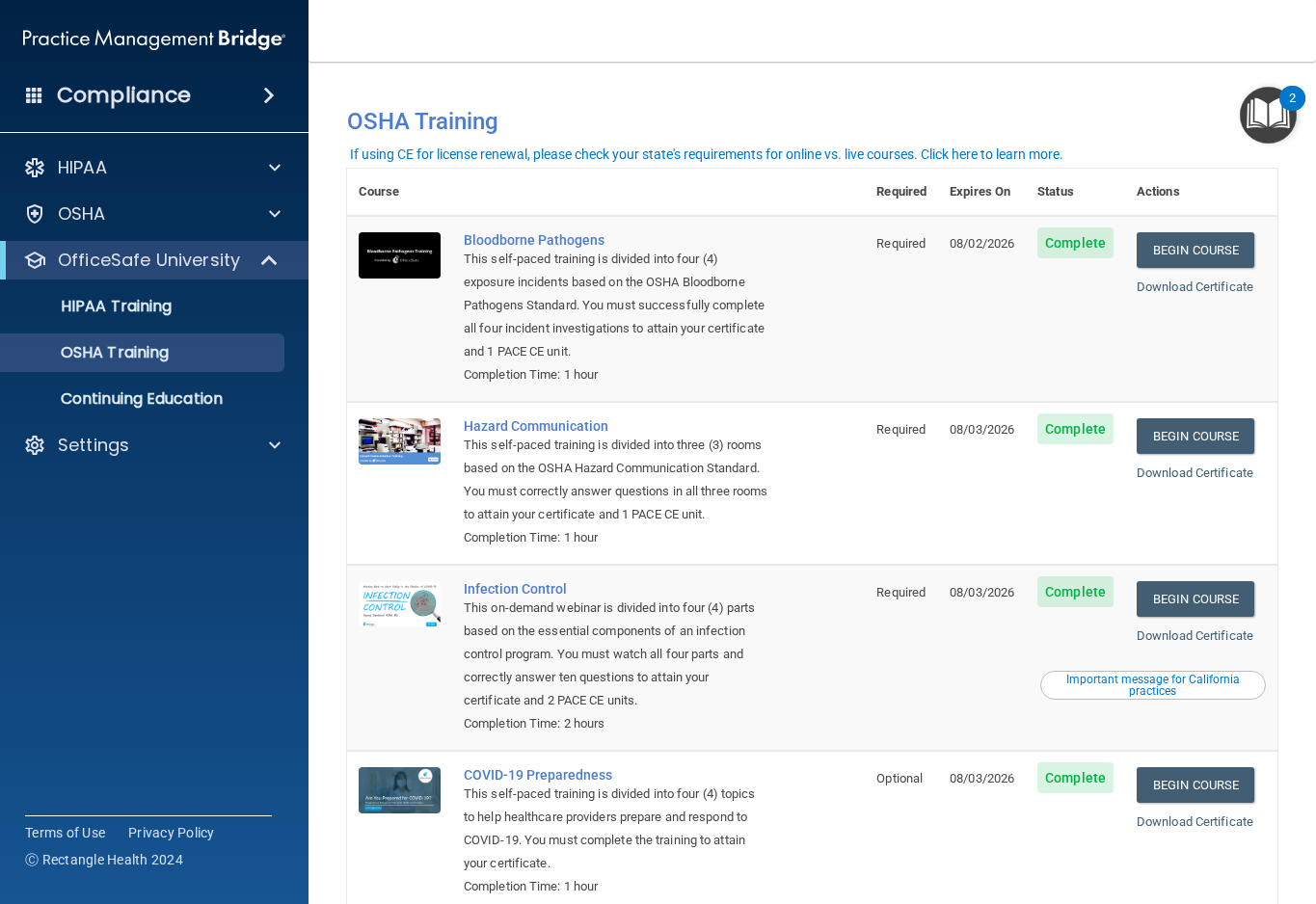 scroll, scrollTop: 0, scrollLeft: 0, axis: both 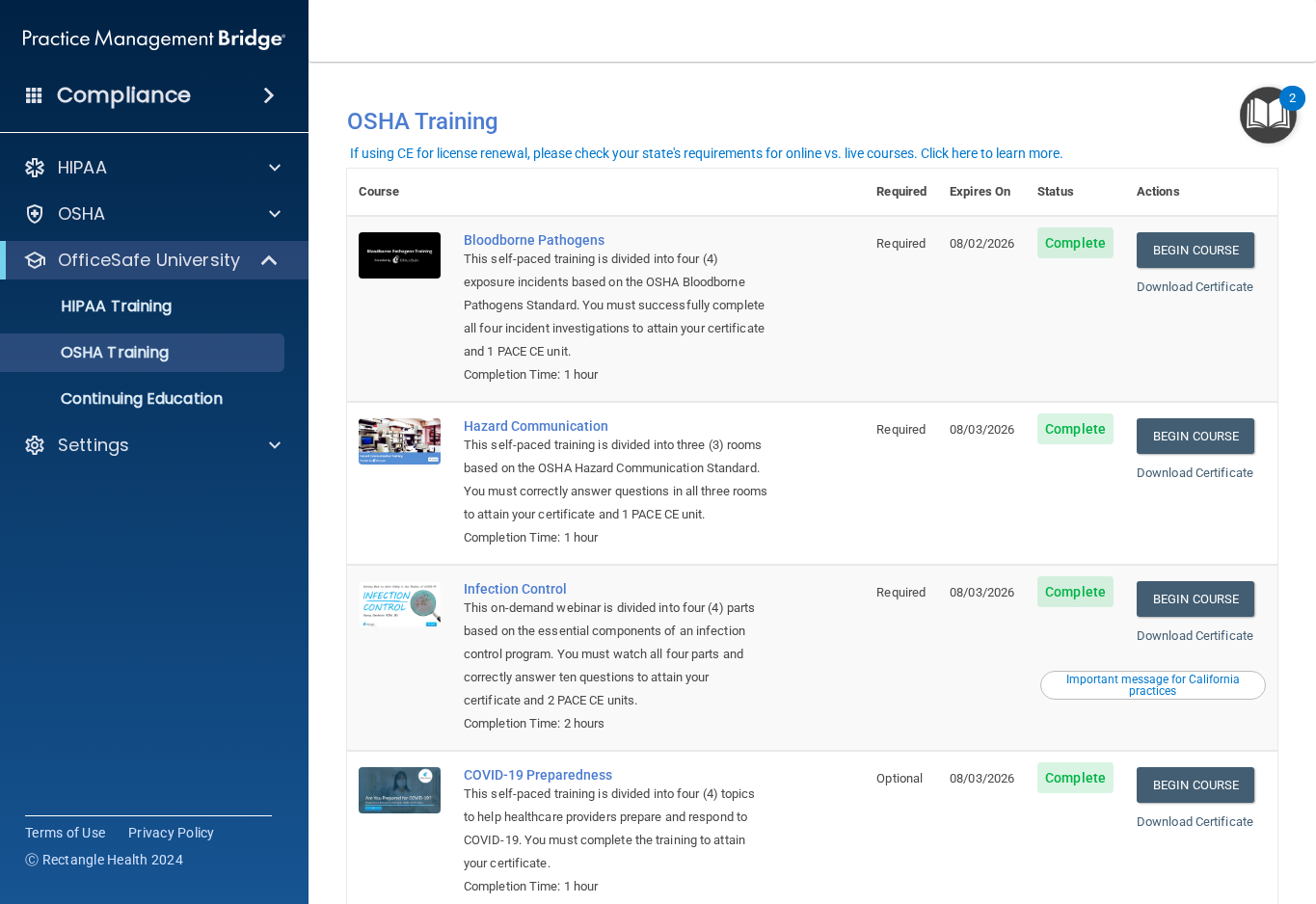click on "HIPAA Training" at bounding box center (92, 306) 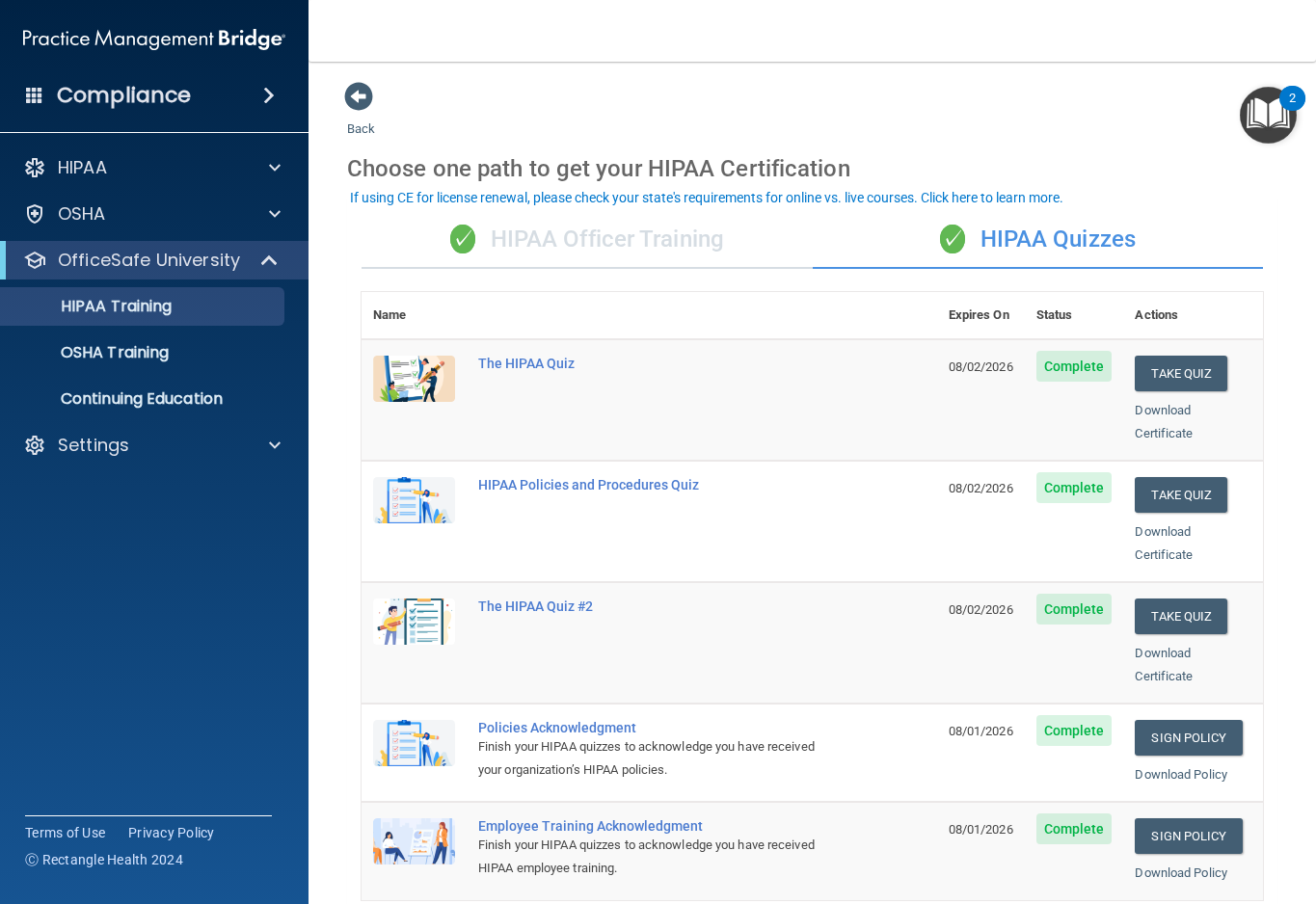 scroll, scrollTop: 0, scrollLeft: 0, axis: both 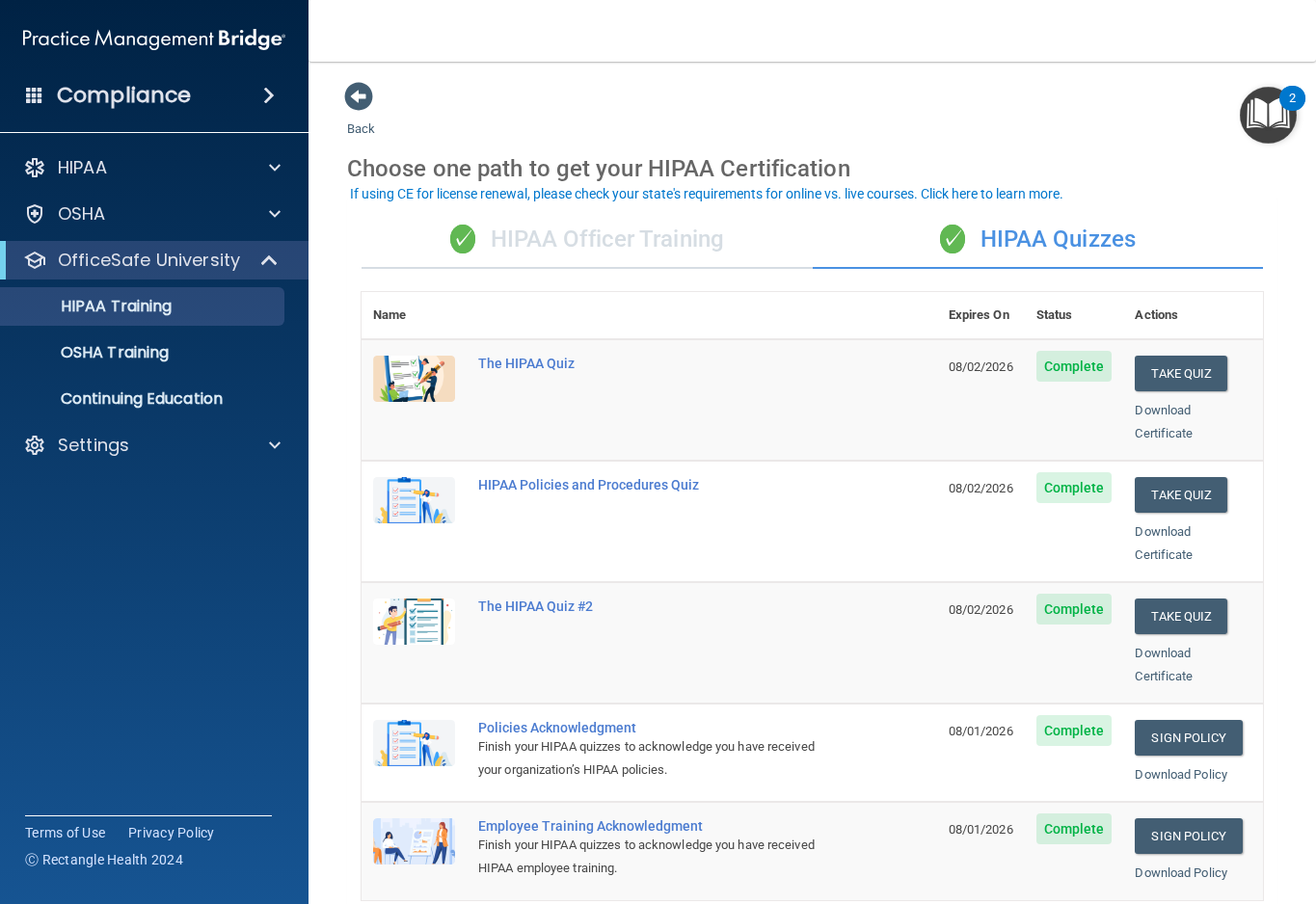 click on "HIPAA" at bounding box center [128, 168] 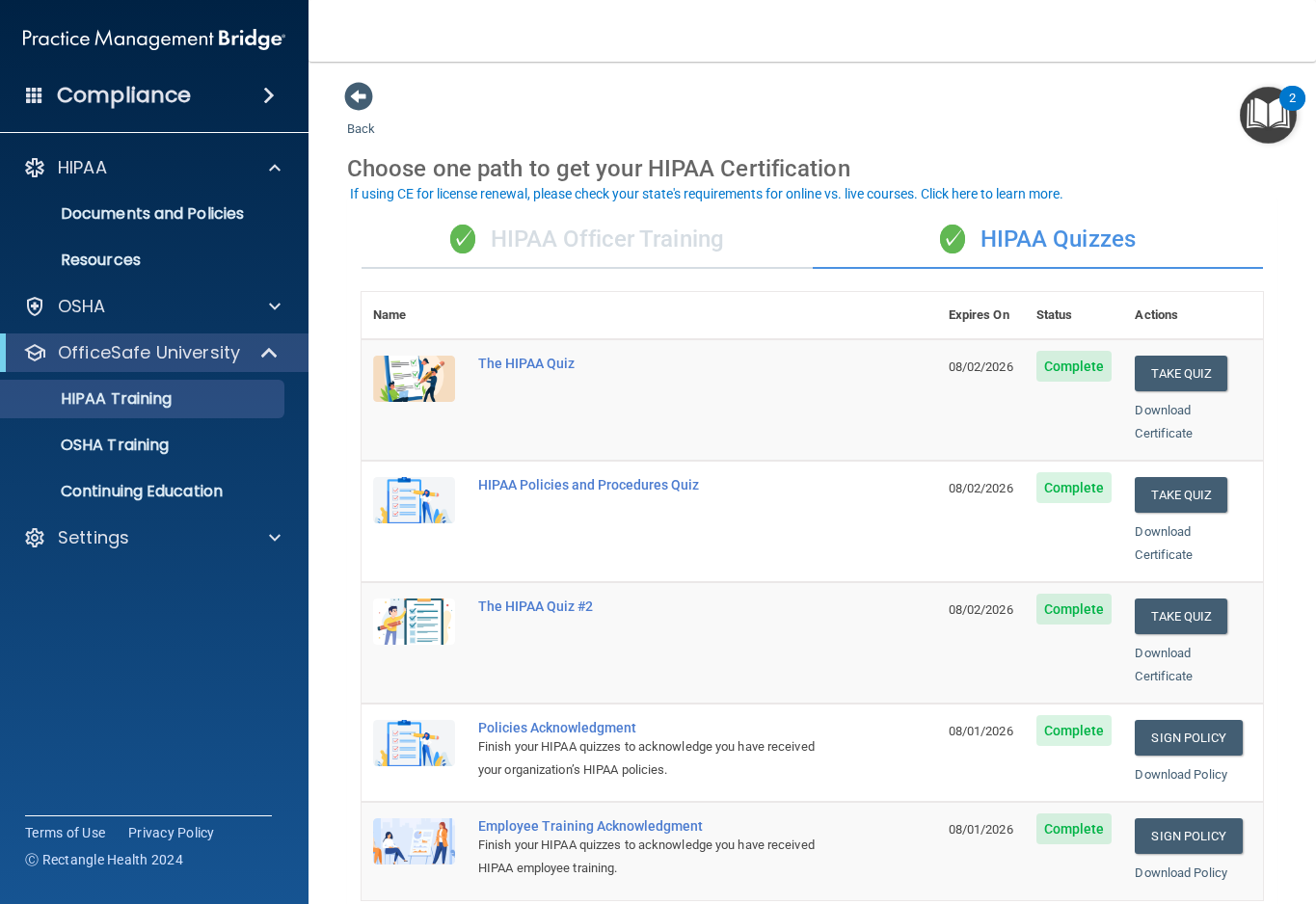 click on "OSHA" at bounding box center [82, 306] 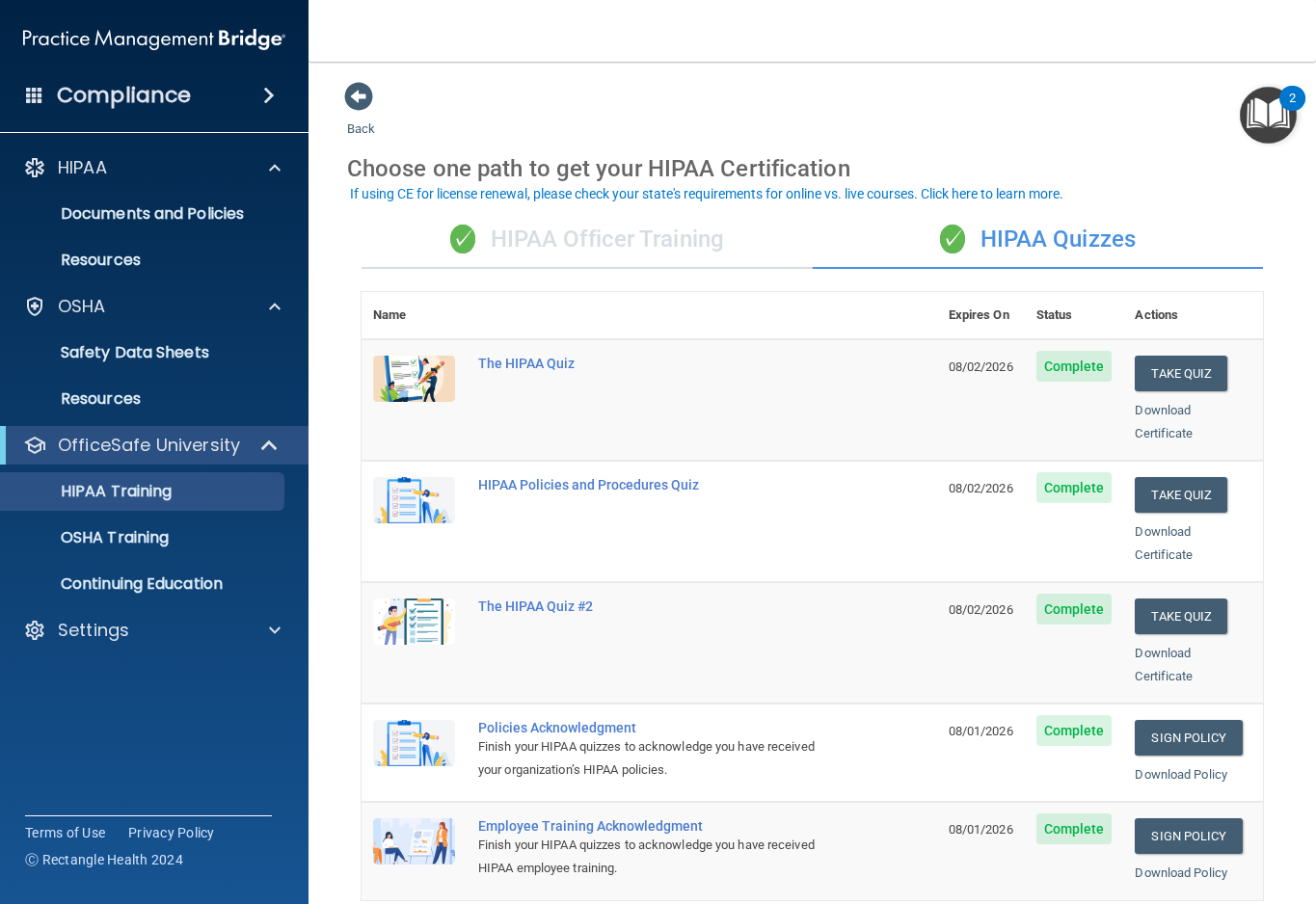 click on "Safety Data Sheets" at bounding box center (144, 353) 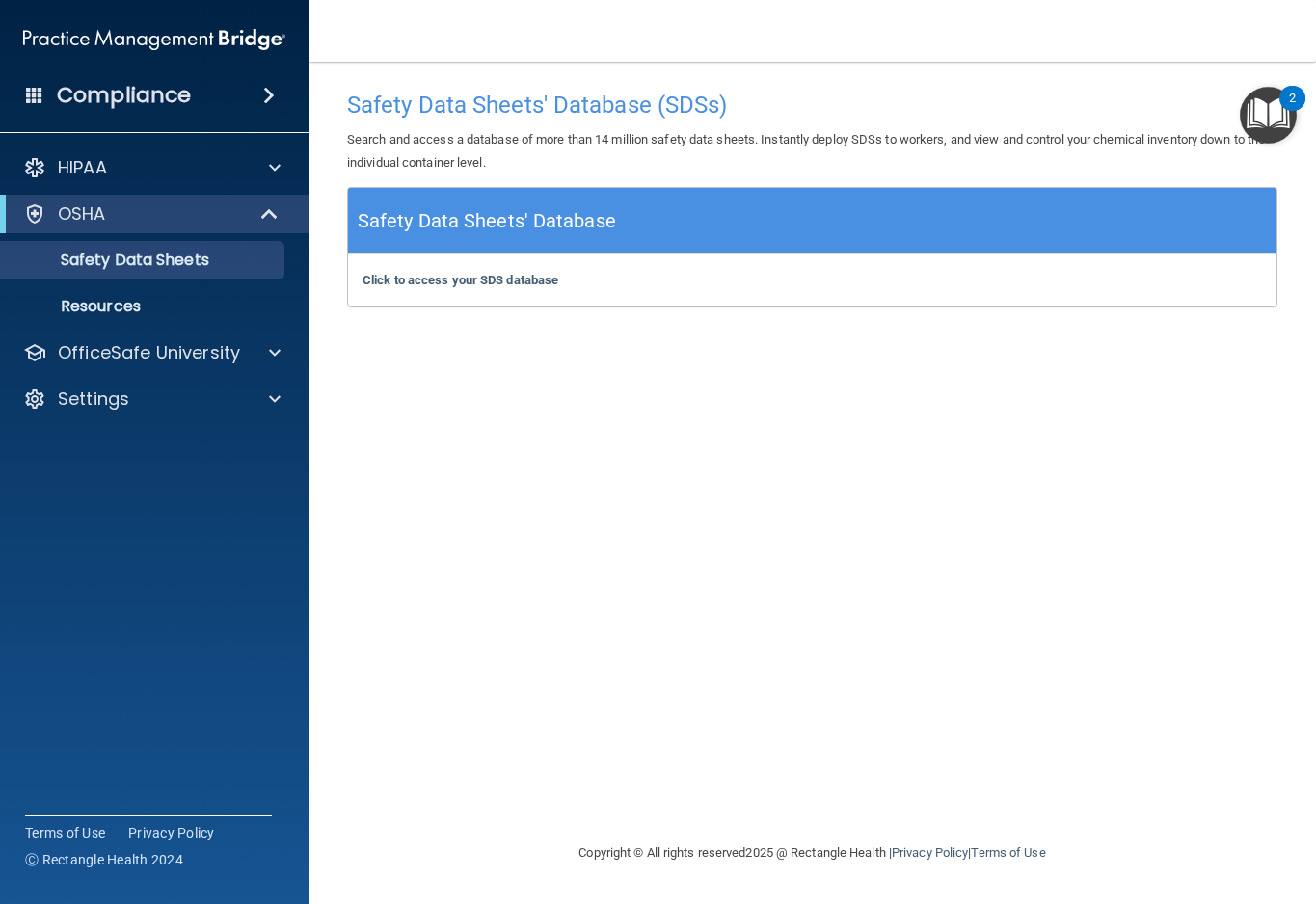 click on "Click to access your SDS database" at bounding box center (460, 279) 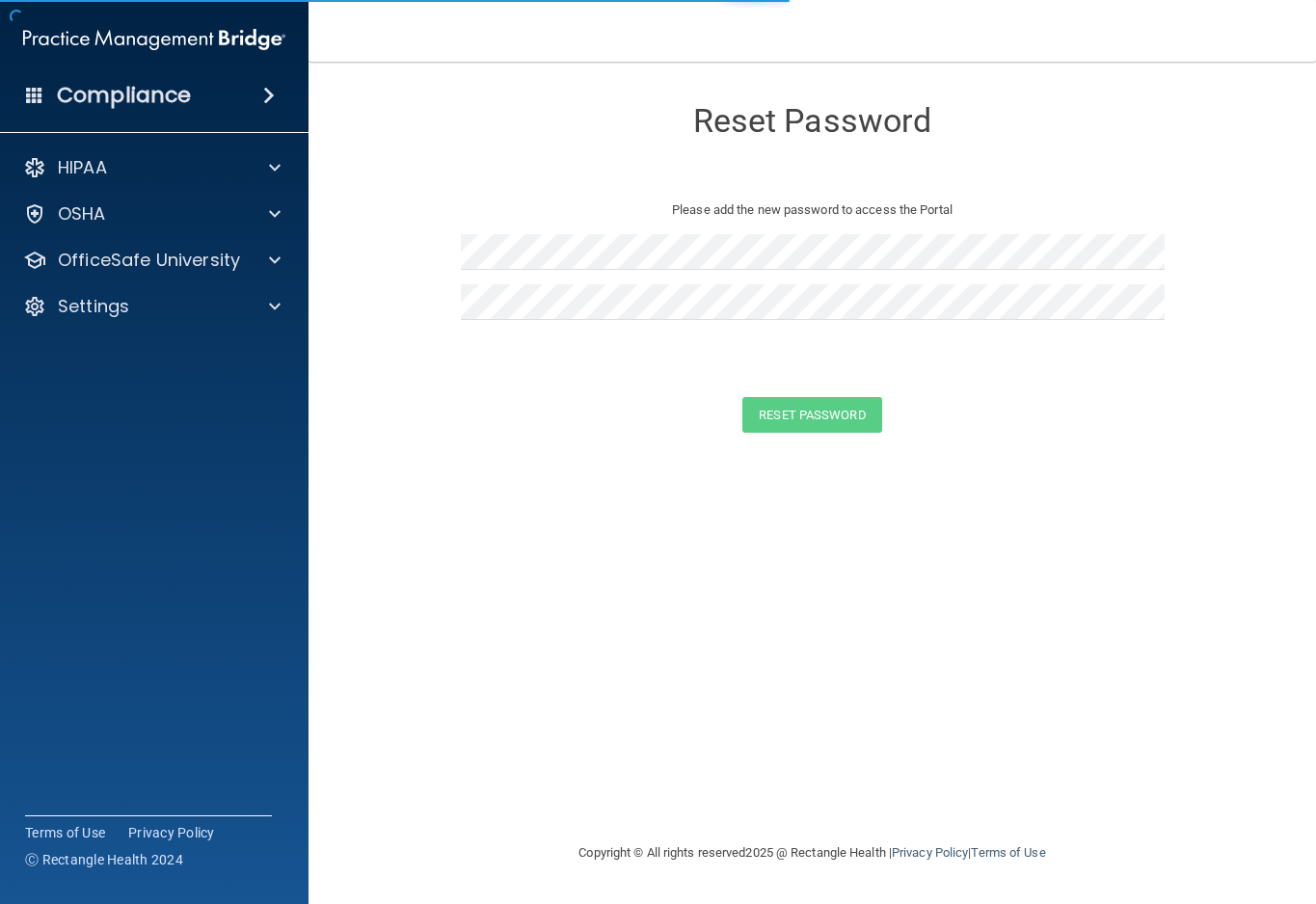 scroll, scrollTop: 0, scrollLeft: 0, axis: both 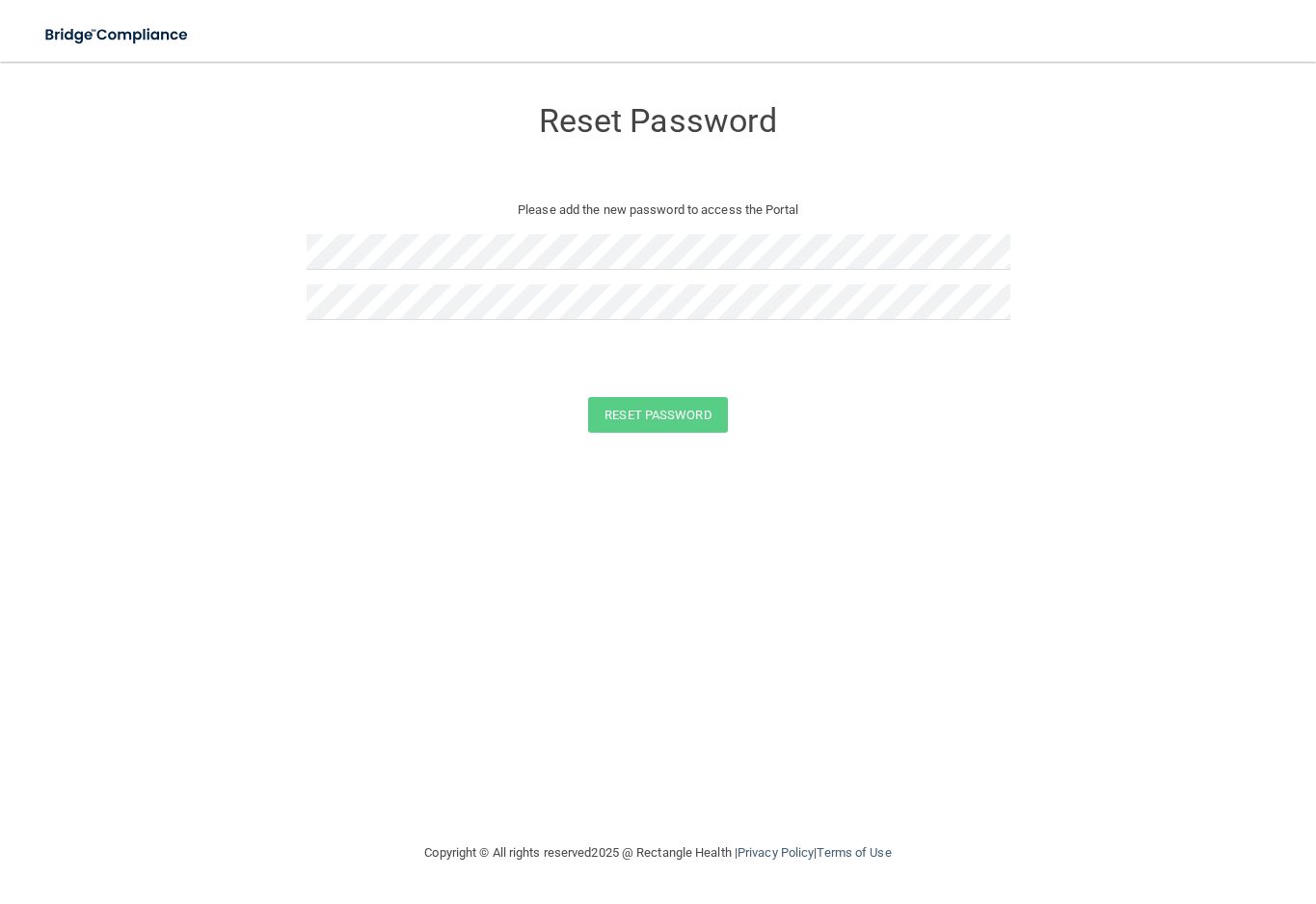 click at bounding box center [118, 35] 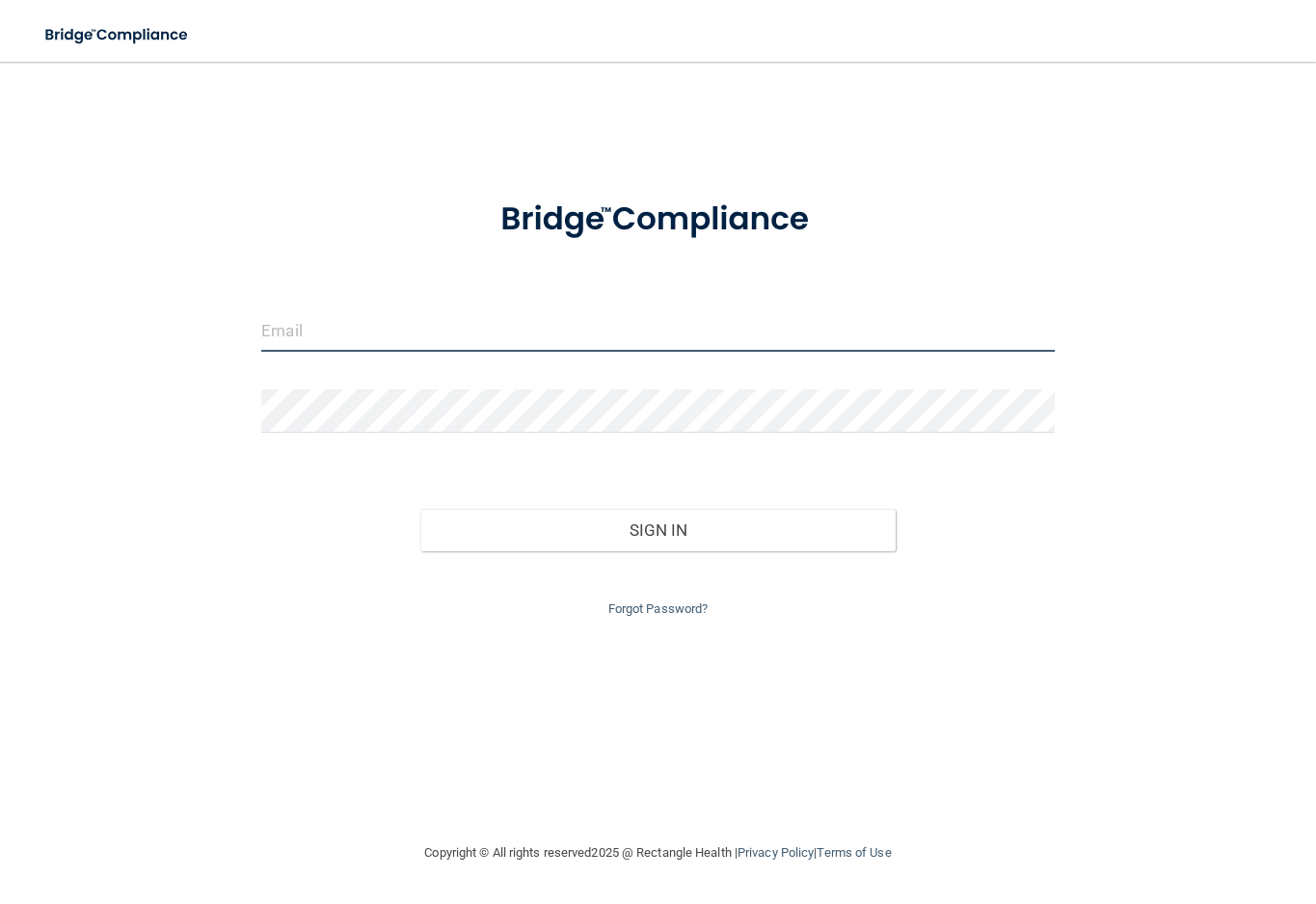 click at bounding box center (658, 330) 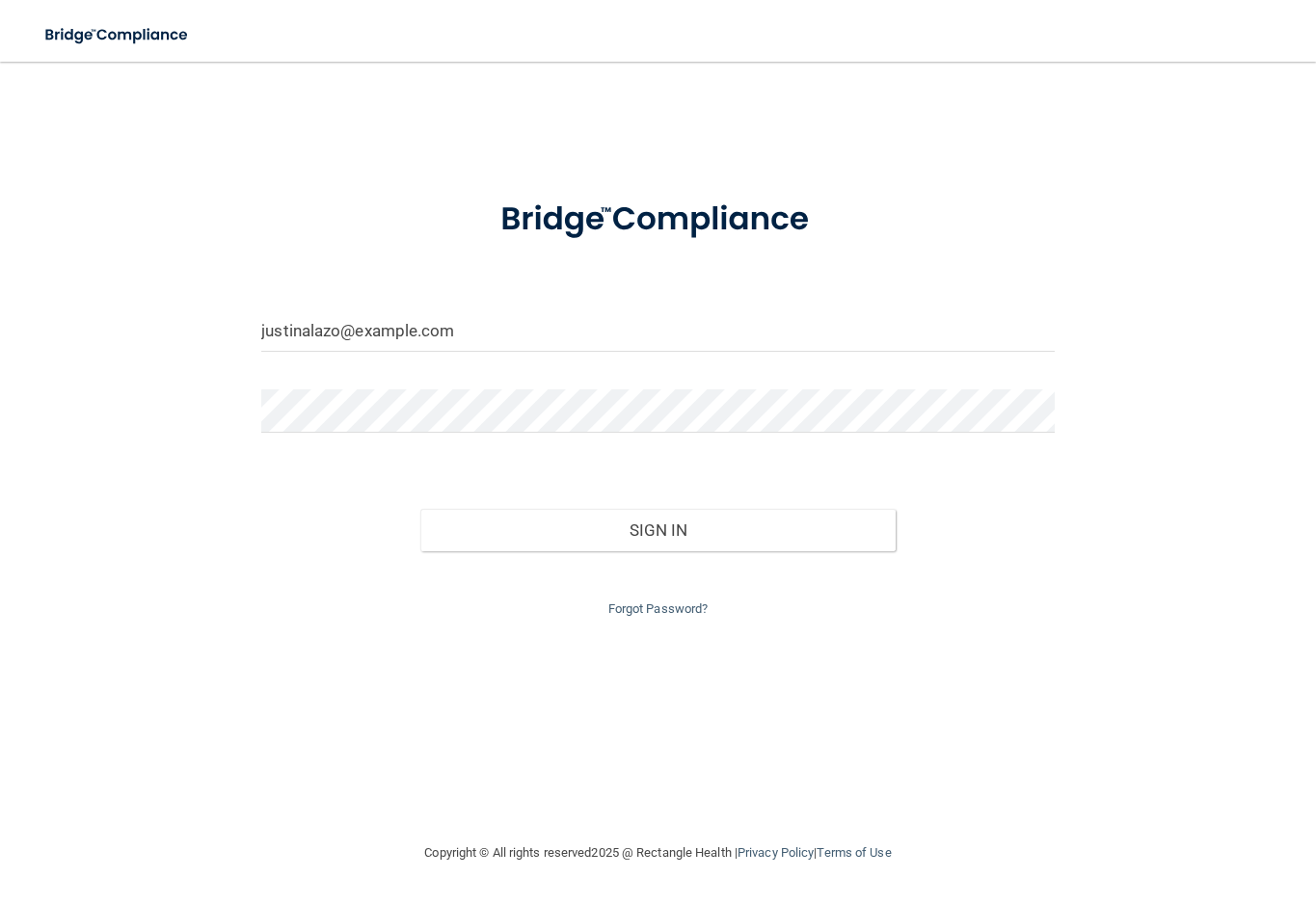 click on "Sign In" at bounding box center (658, 530) 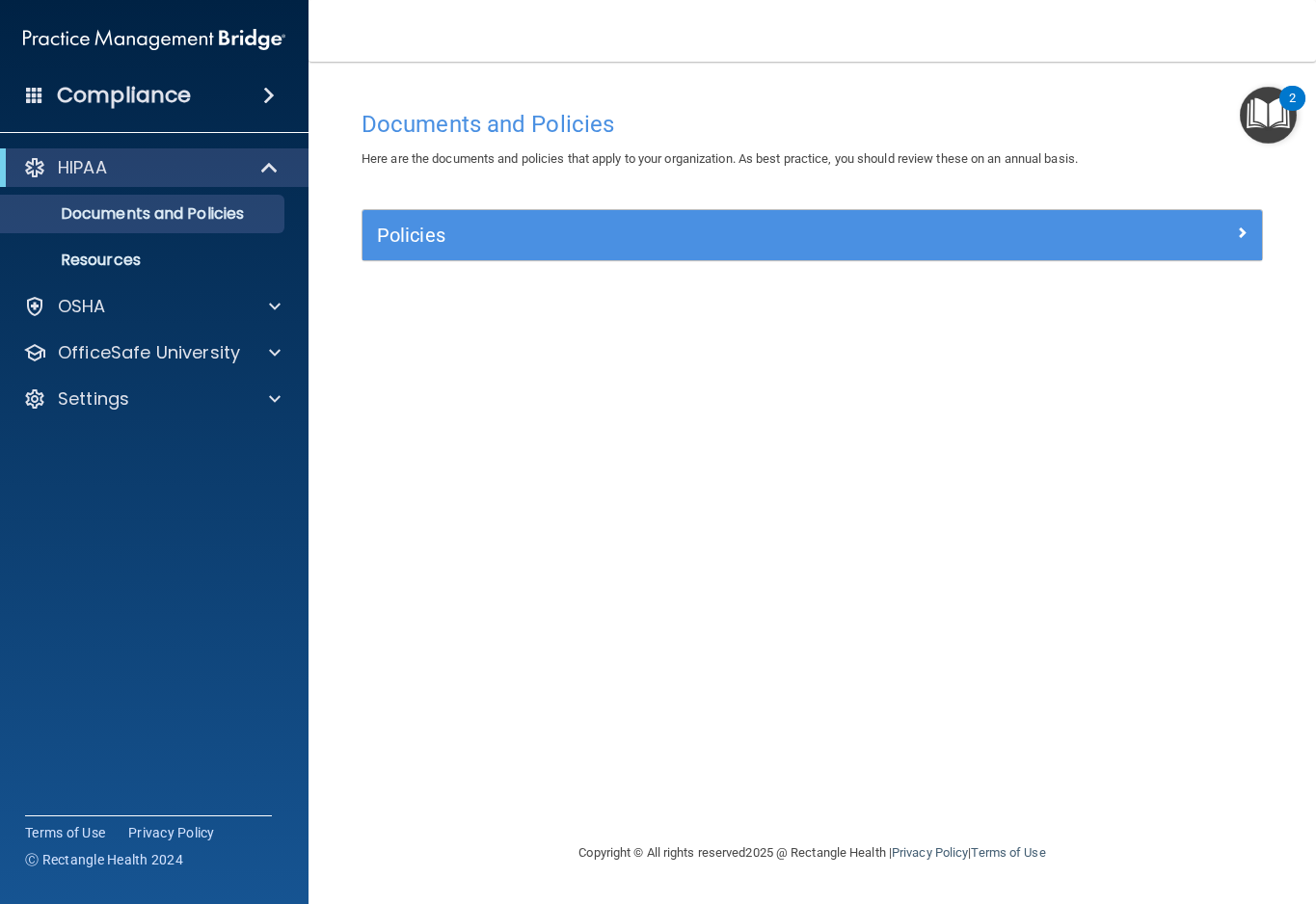 click on "OSHA" at bounding box center [82, 306] 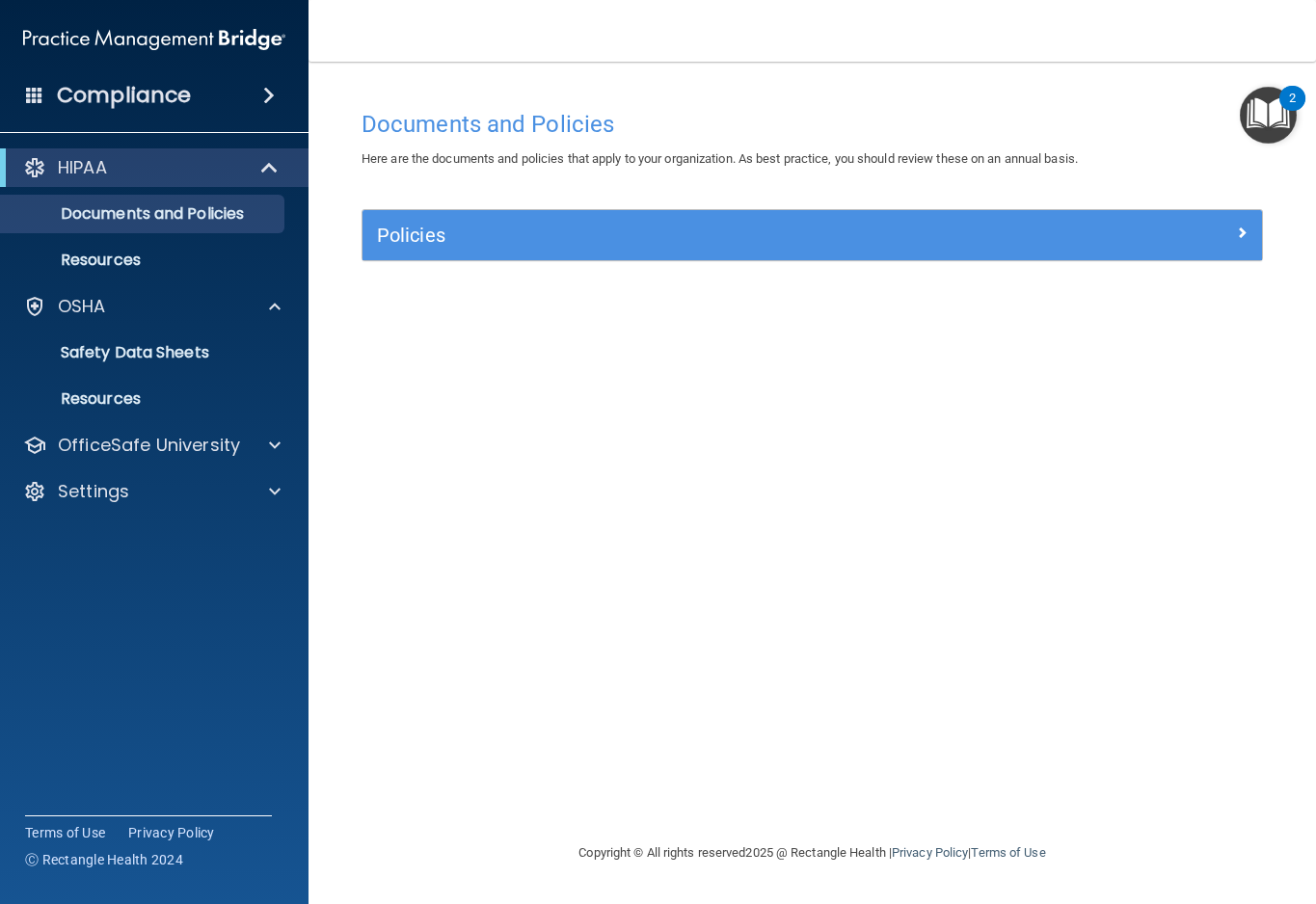 click on "OfficeSafe University" at bounding box center (148, 445) 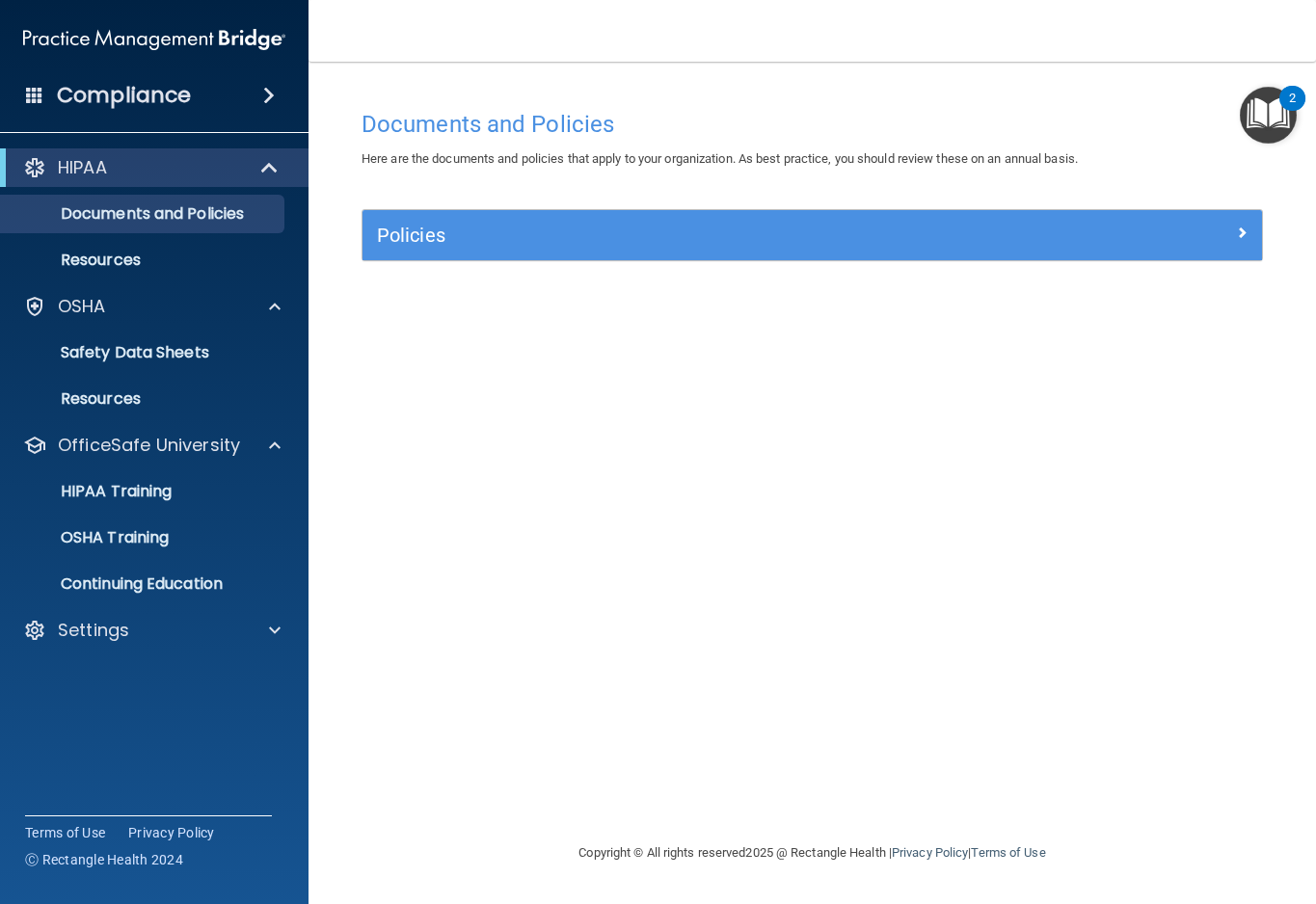 click on "Settings" at bounding box center (94, 630) 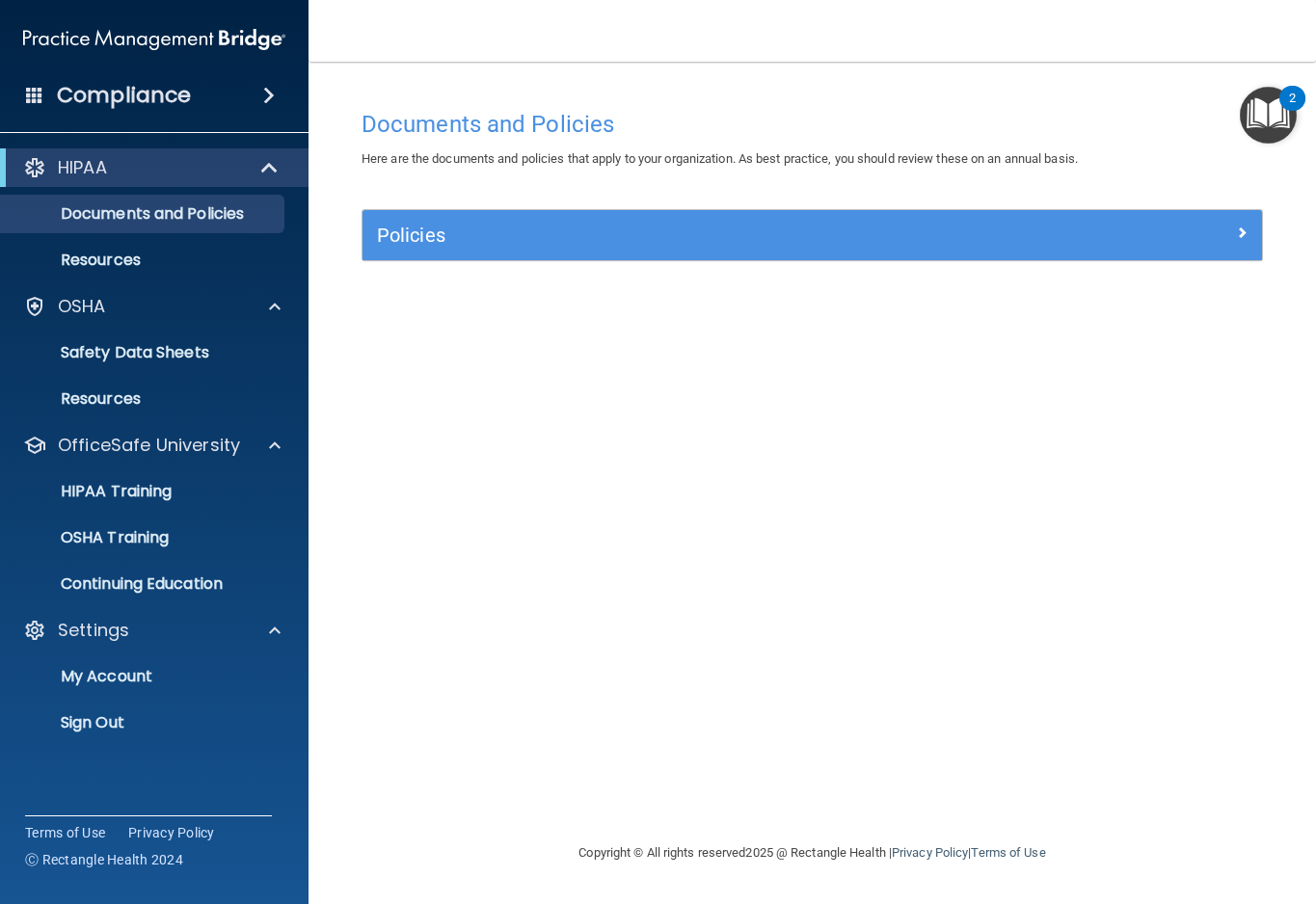 click on "My Account" at bounding box center [144, 677] 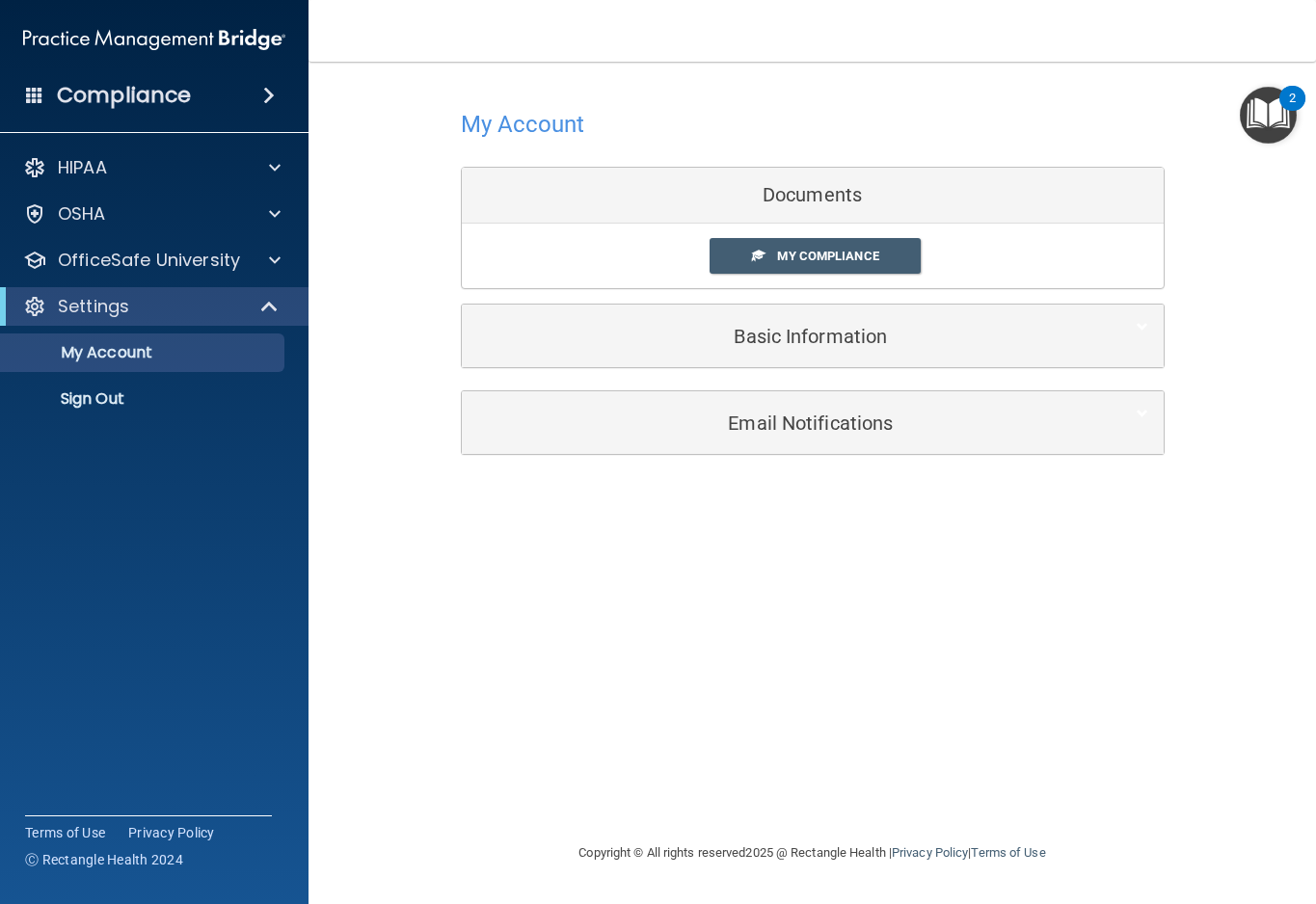 click on "Basic Information" at bounding box center [783, 335] 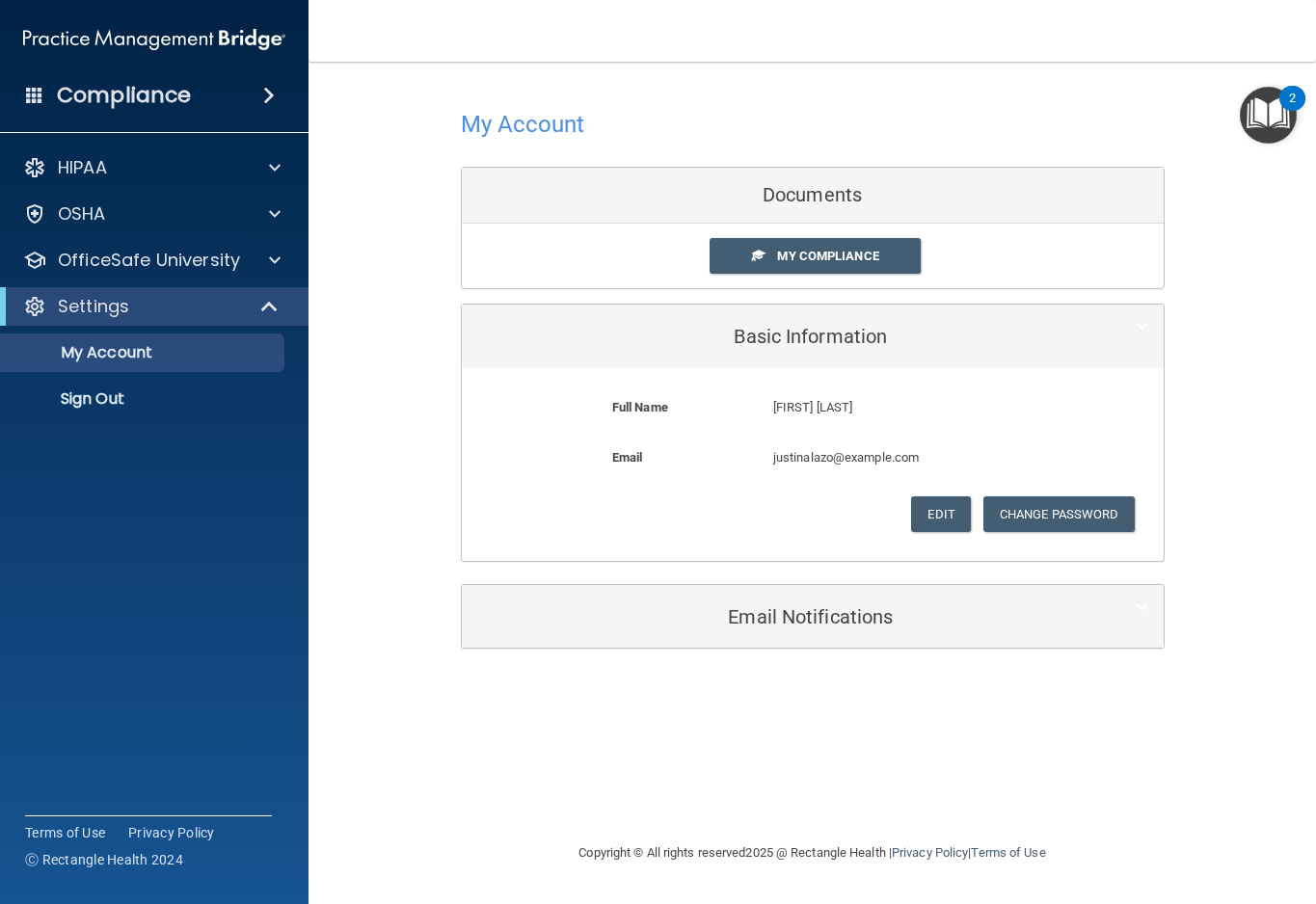 click on "Email Notifications" at bounding box center (783, 617) 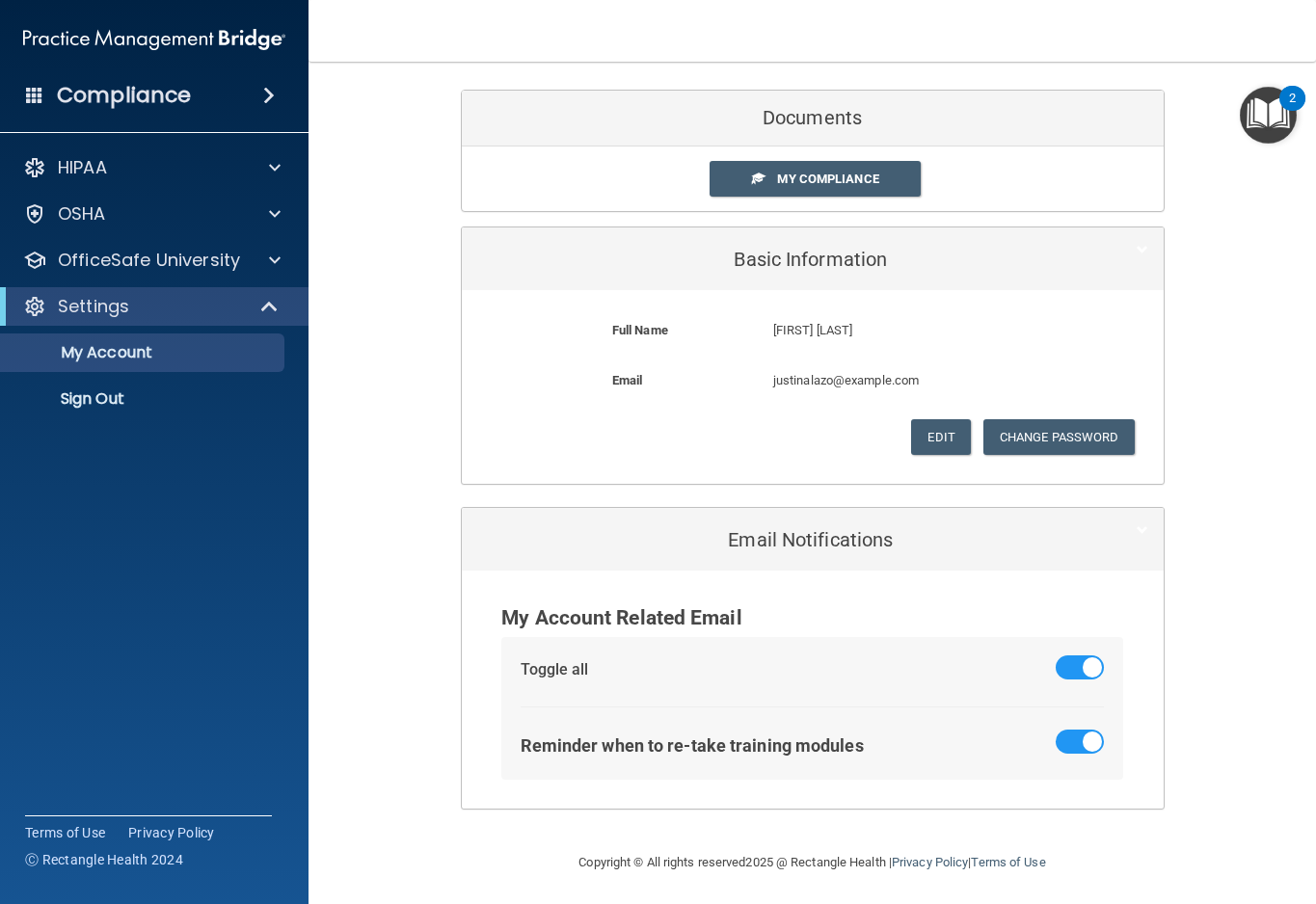 scroll, scrollTop: 76, scrollLeft: 0, axis: vertical 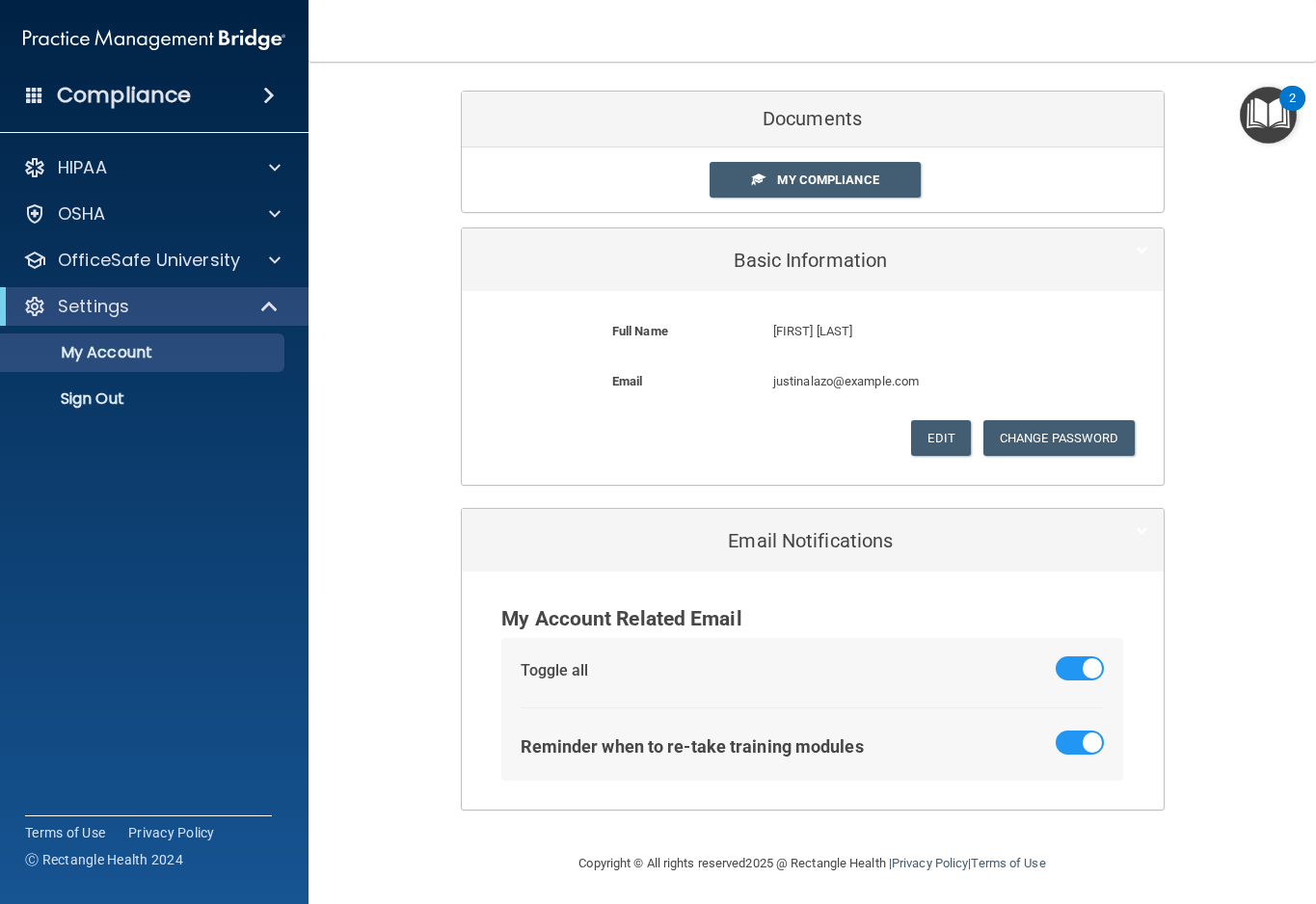 click on "My Compliance" at bounding box center (815, 179) 